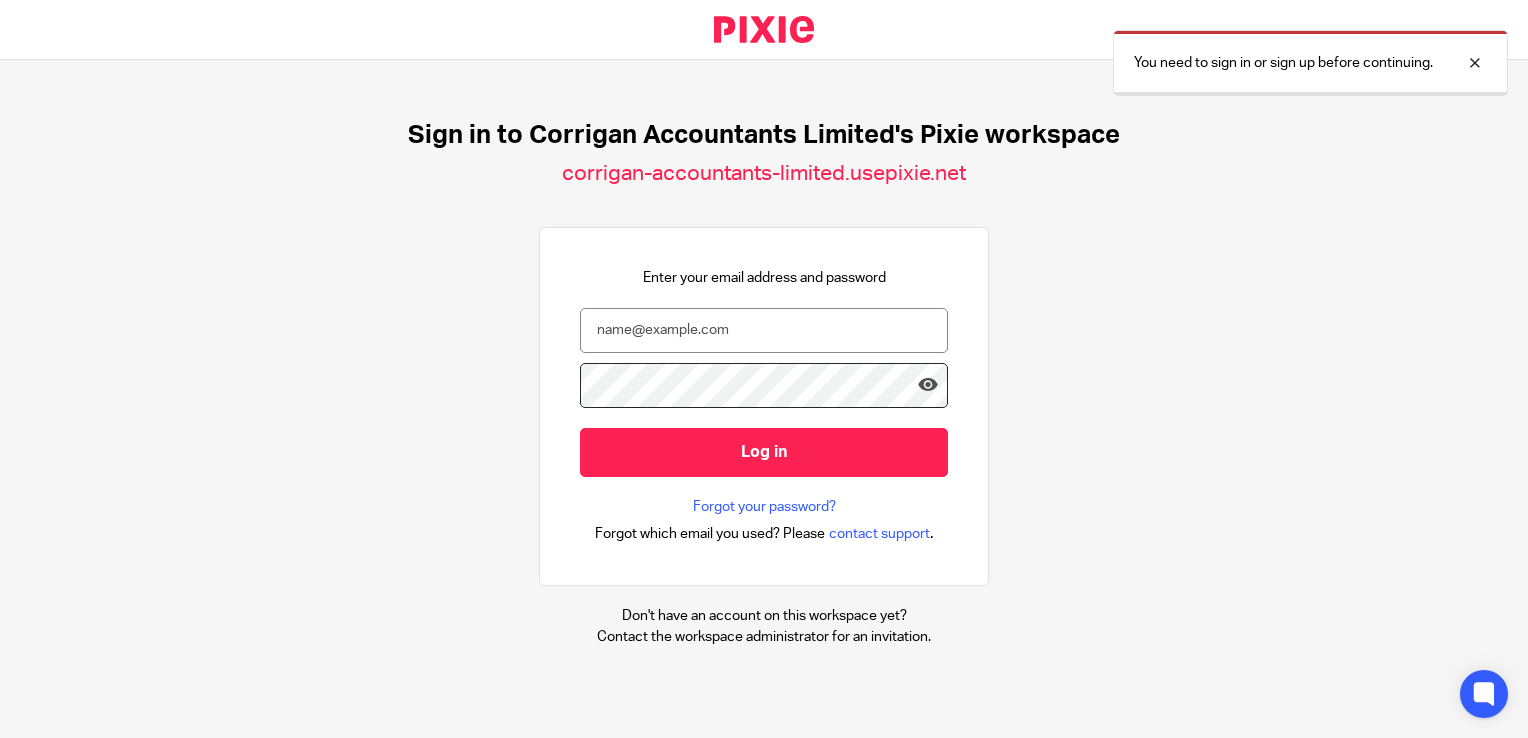 scroll, scrollTop: 0, scrollLeft: 0, axis: both 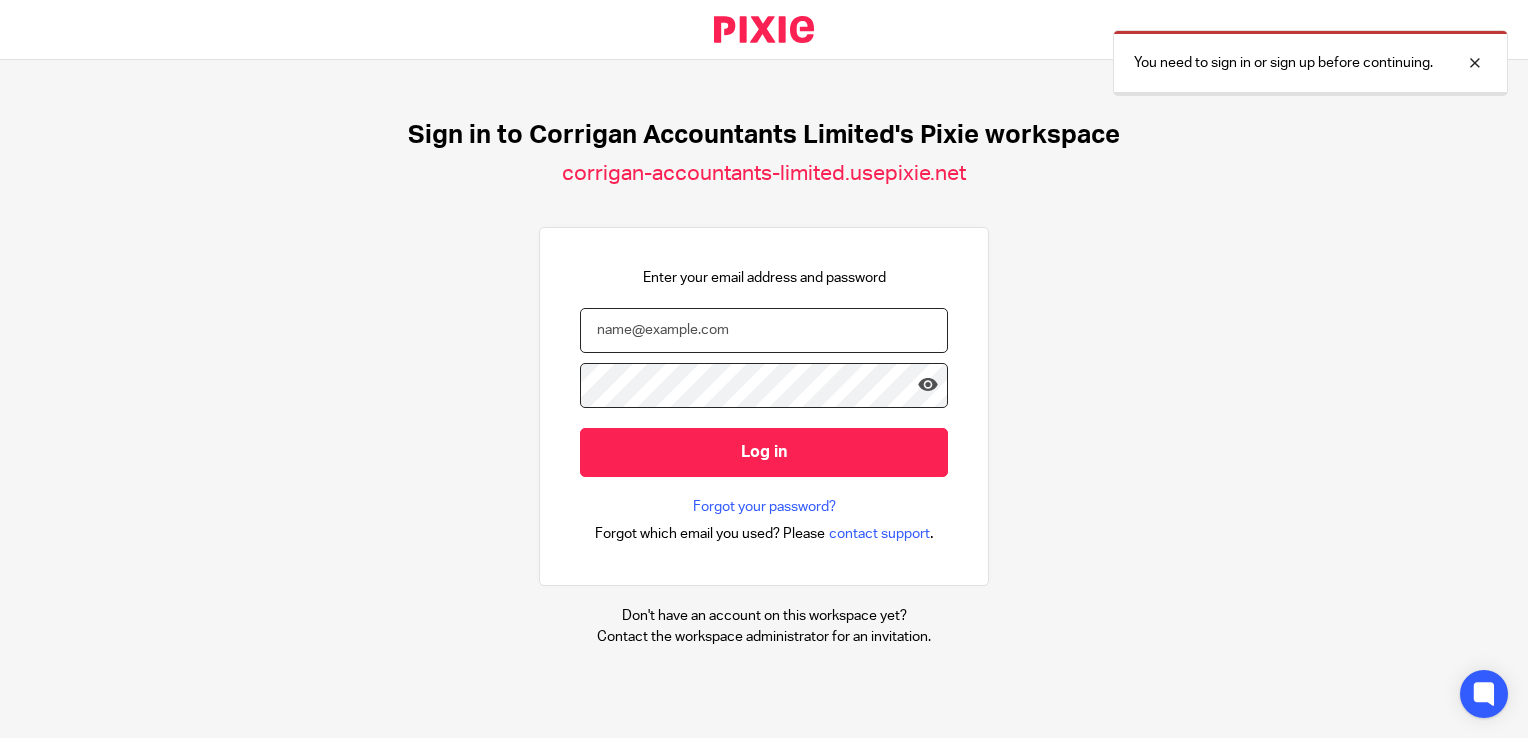 click at bounding box center [764, 330] 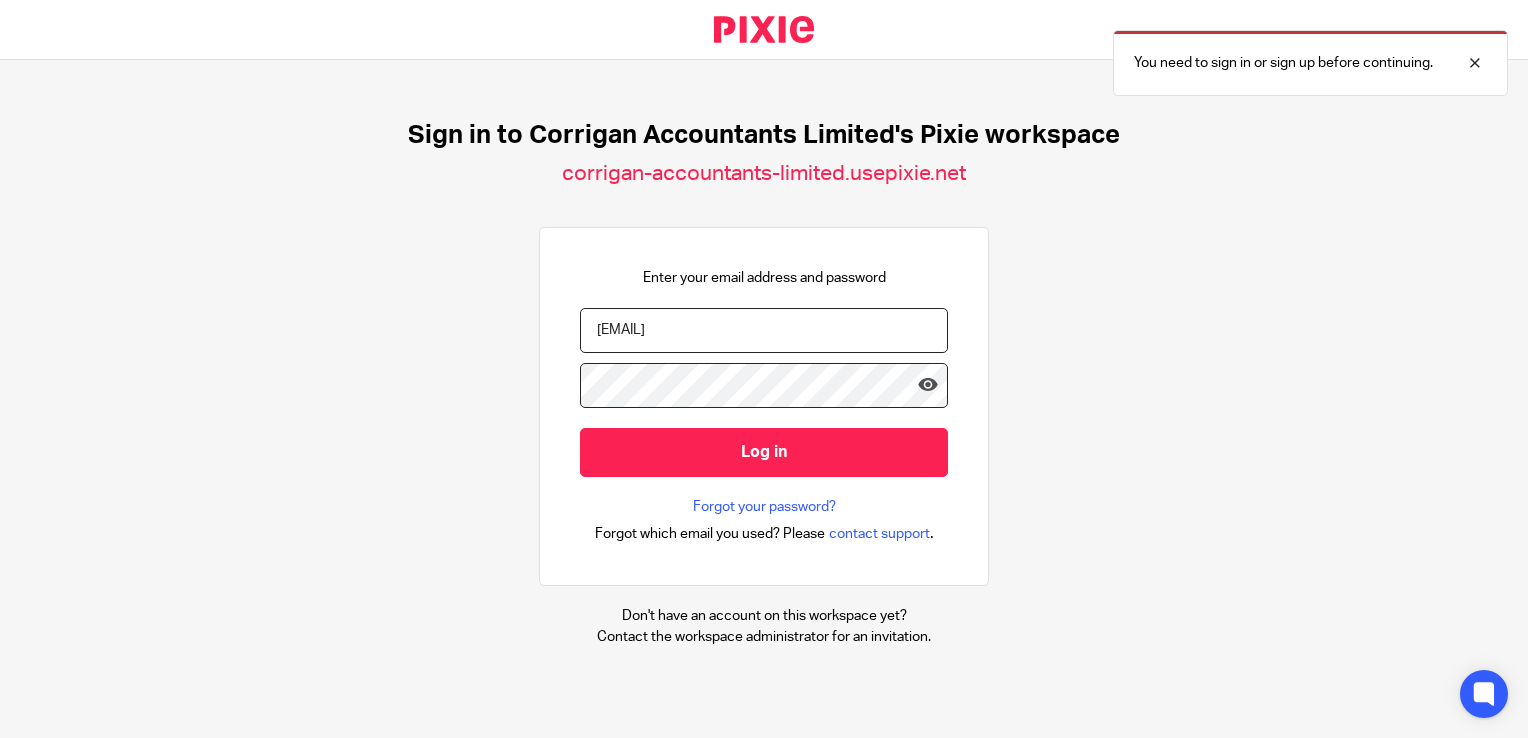 type on "cathy.nech@corrigan.co.uk" 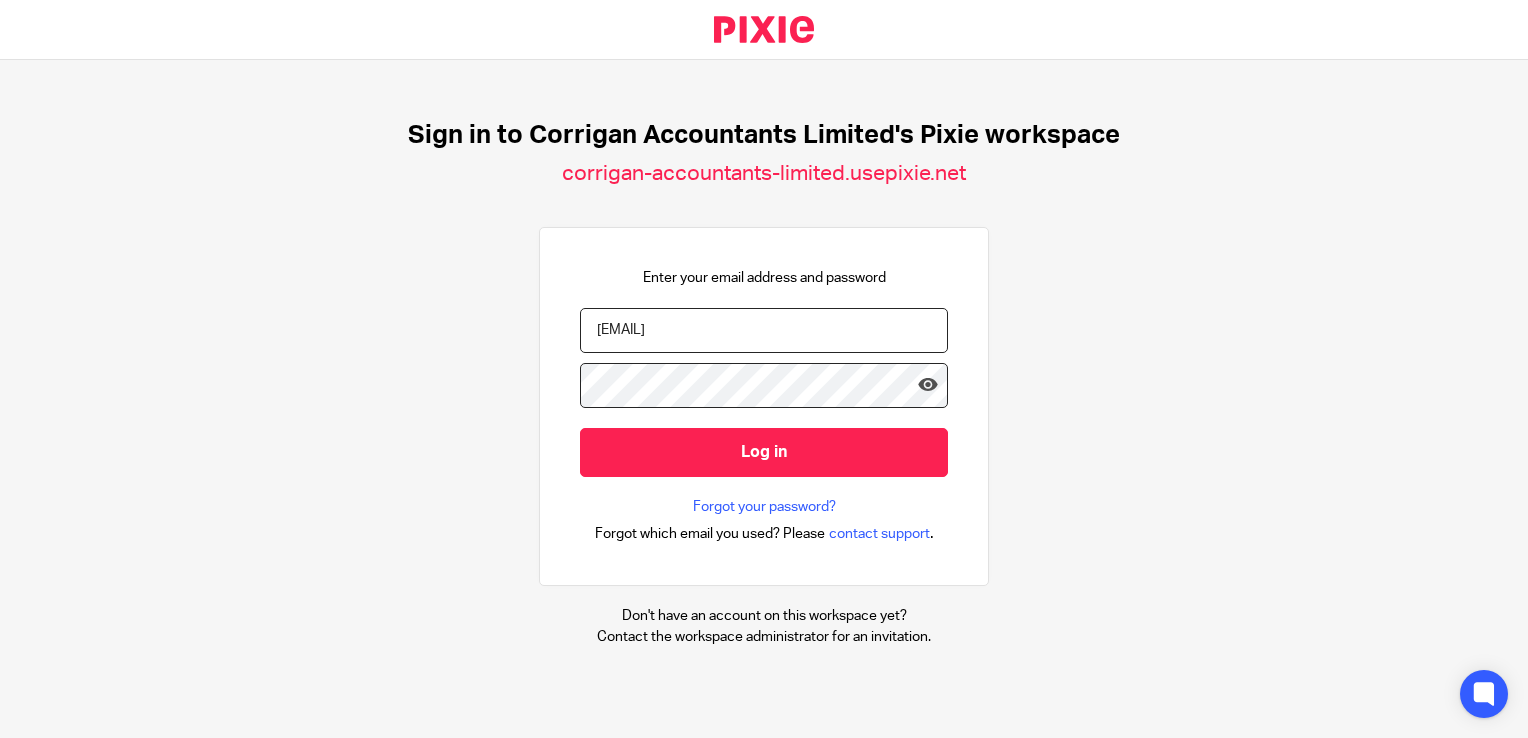 click on "Log in" at bounding box center (764, 452) 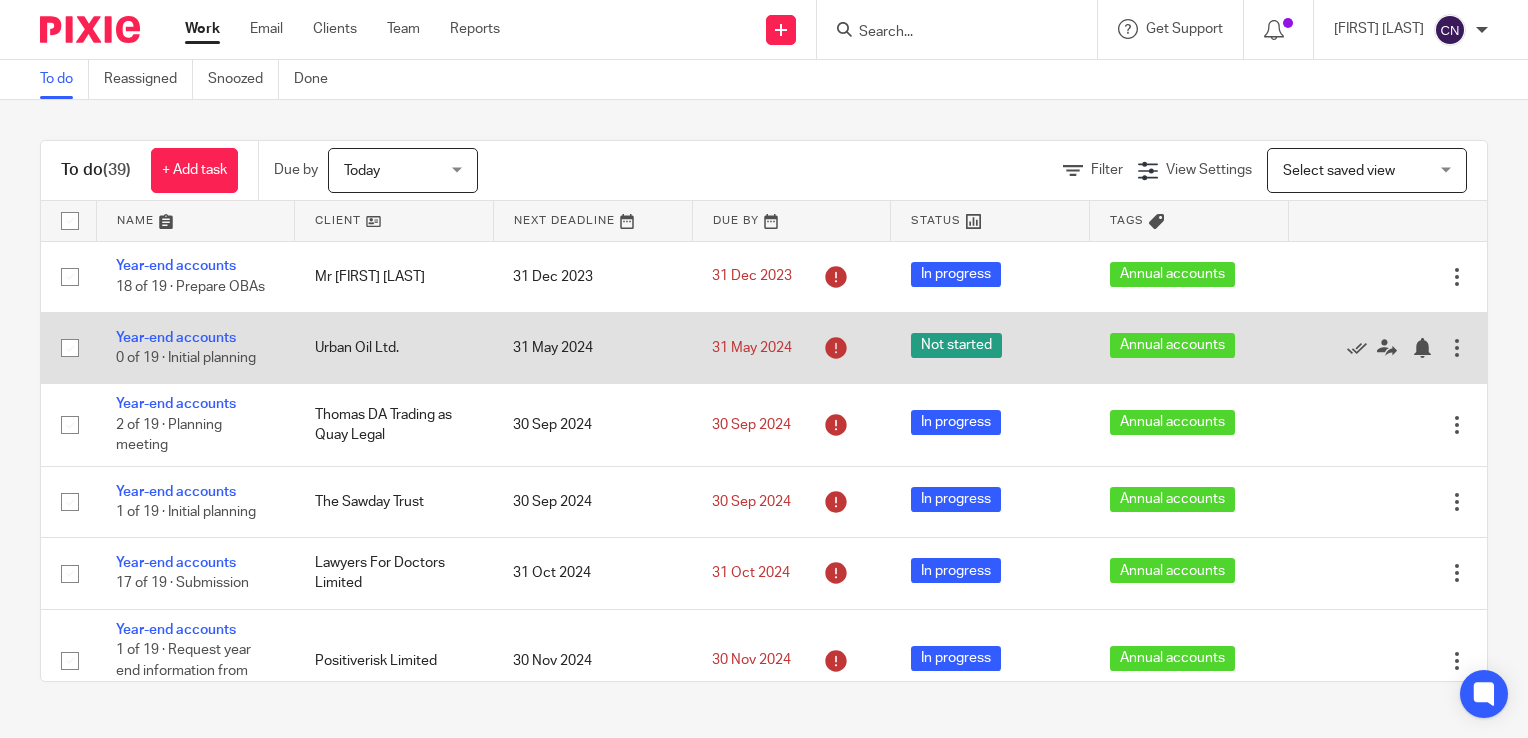 scroll, scrollTop: 0, scrollLeft: 0, axis: both 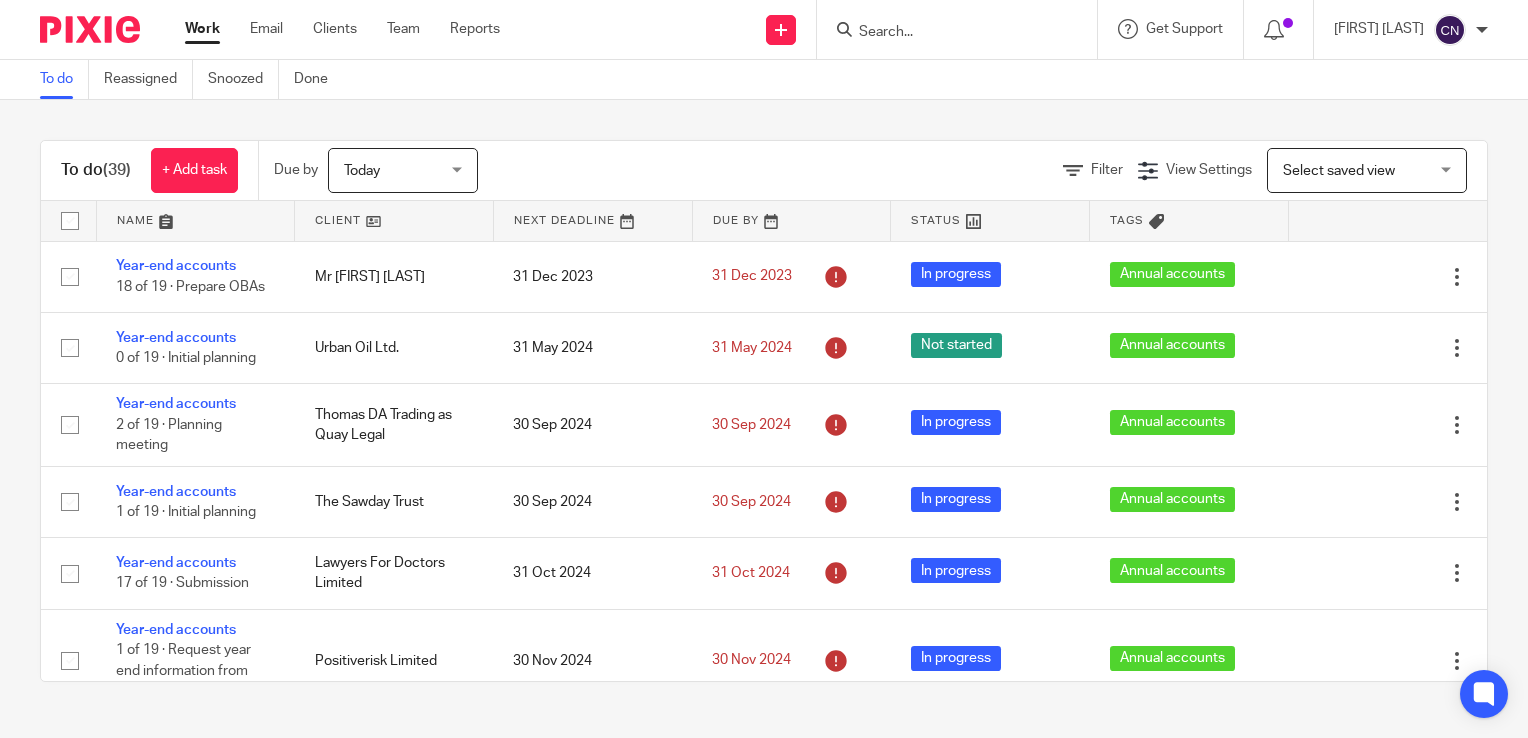 click at bounding box center [947, 33] 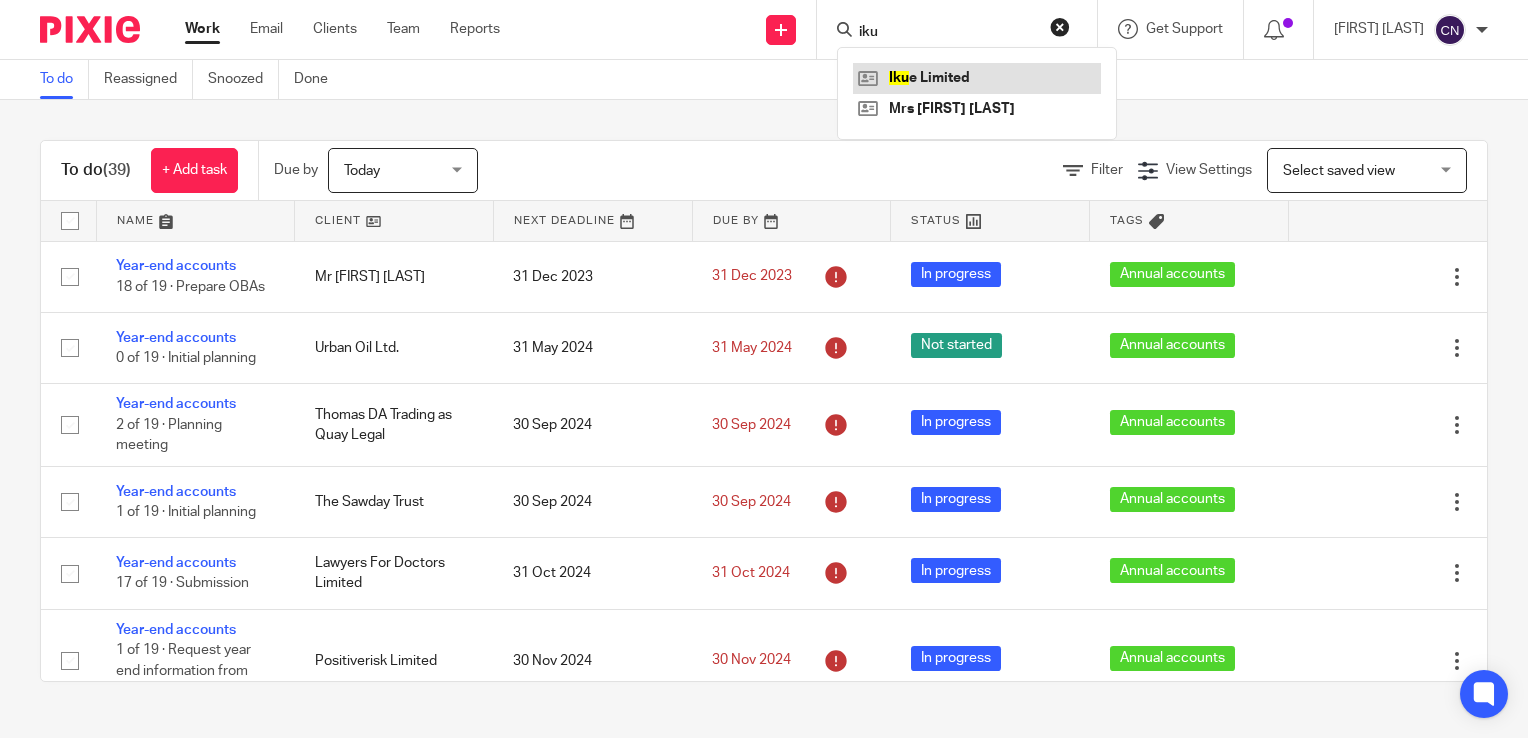 type on "iku" 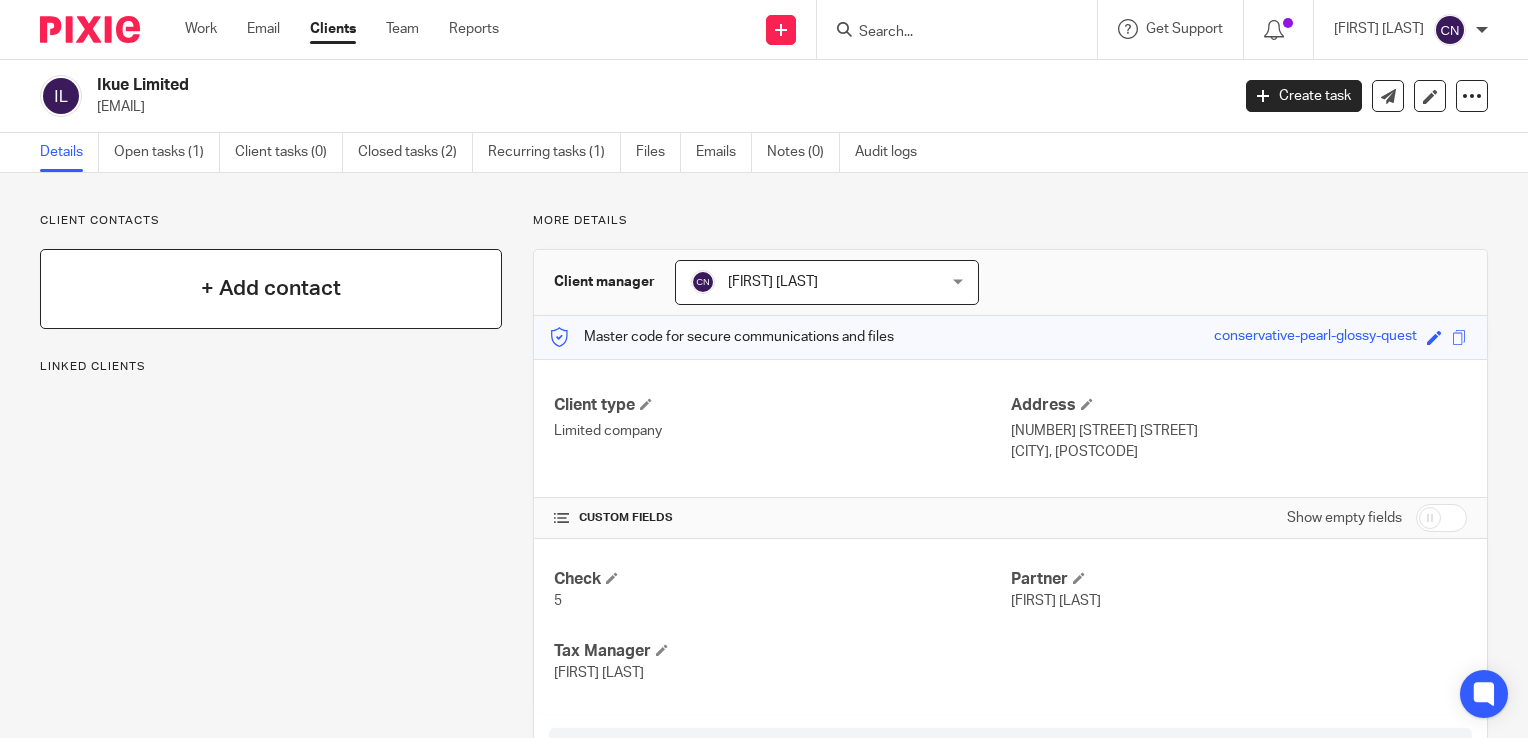 scroll, scrollTop: 0, scrollLeft: 0, axis: both 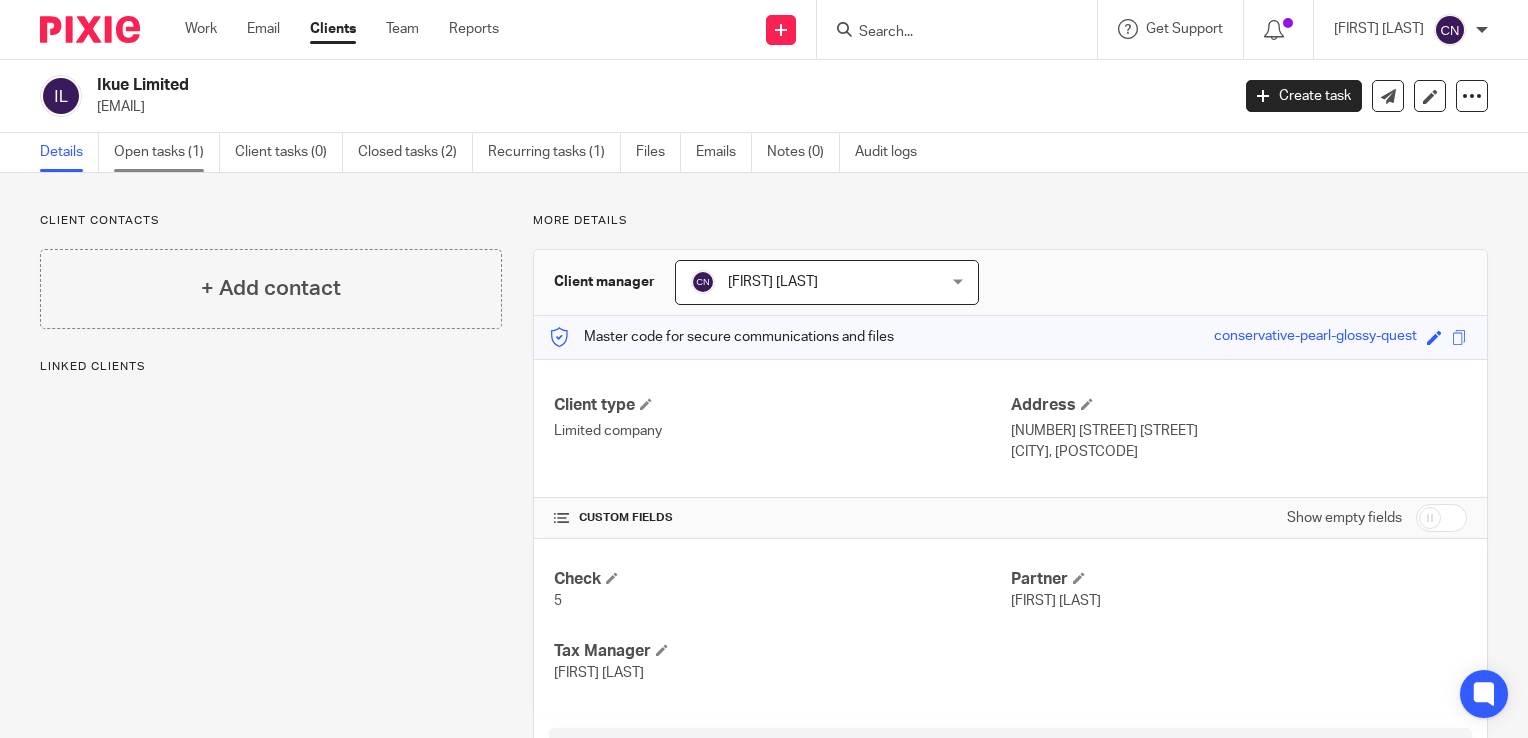 drag, startPoint x: 156, startPoint y: 147, endPoint x: 156, endPoint y: 164, distance: 17 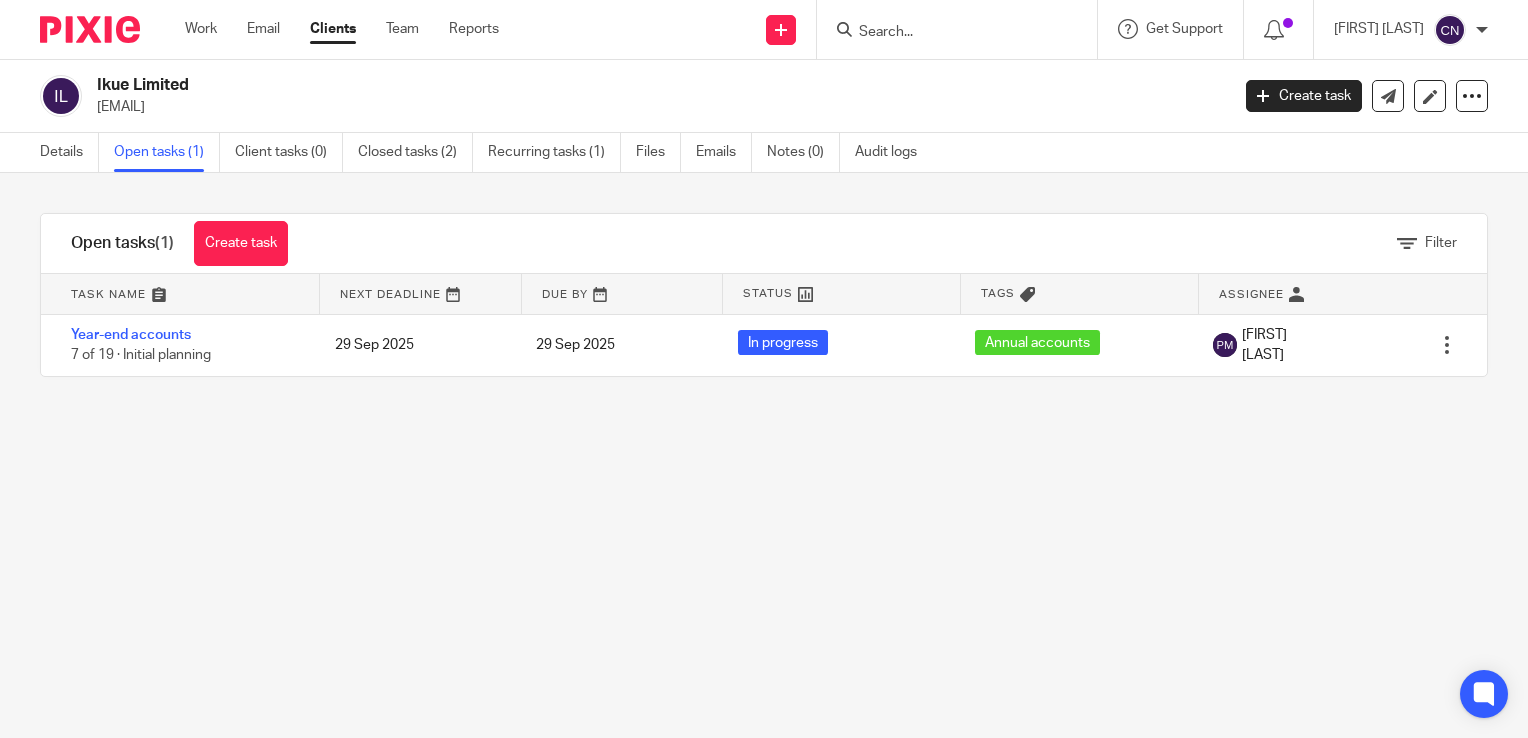 scroll, scrollTop: 0, scrollLeft: 0, axis: both 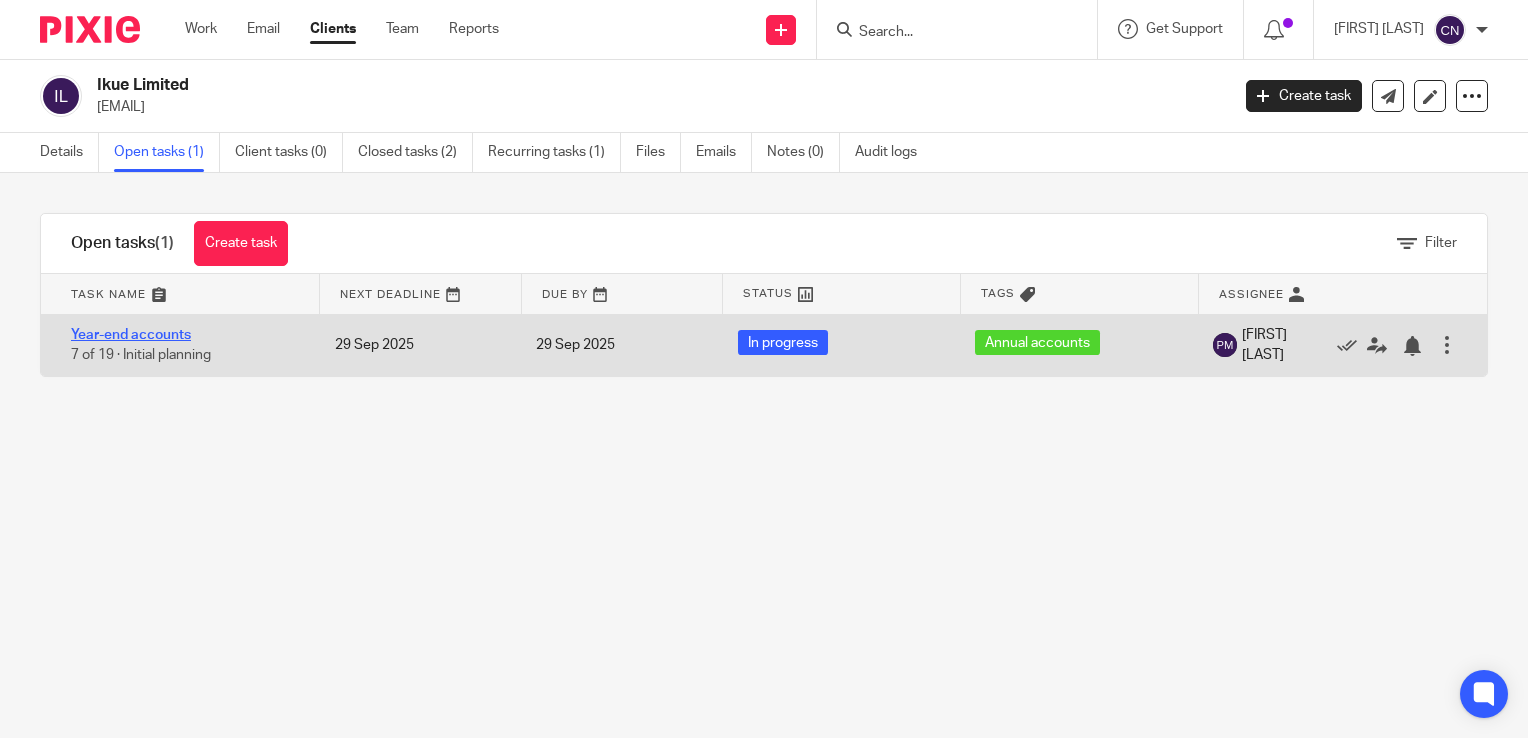 click on "Year-end accounts" at bounding box center [131, 335] 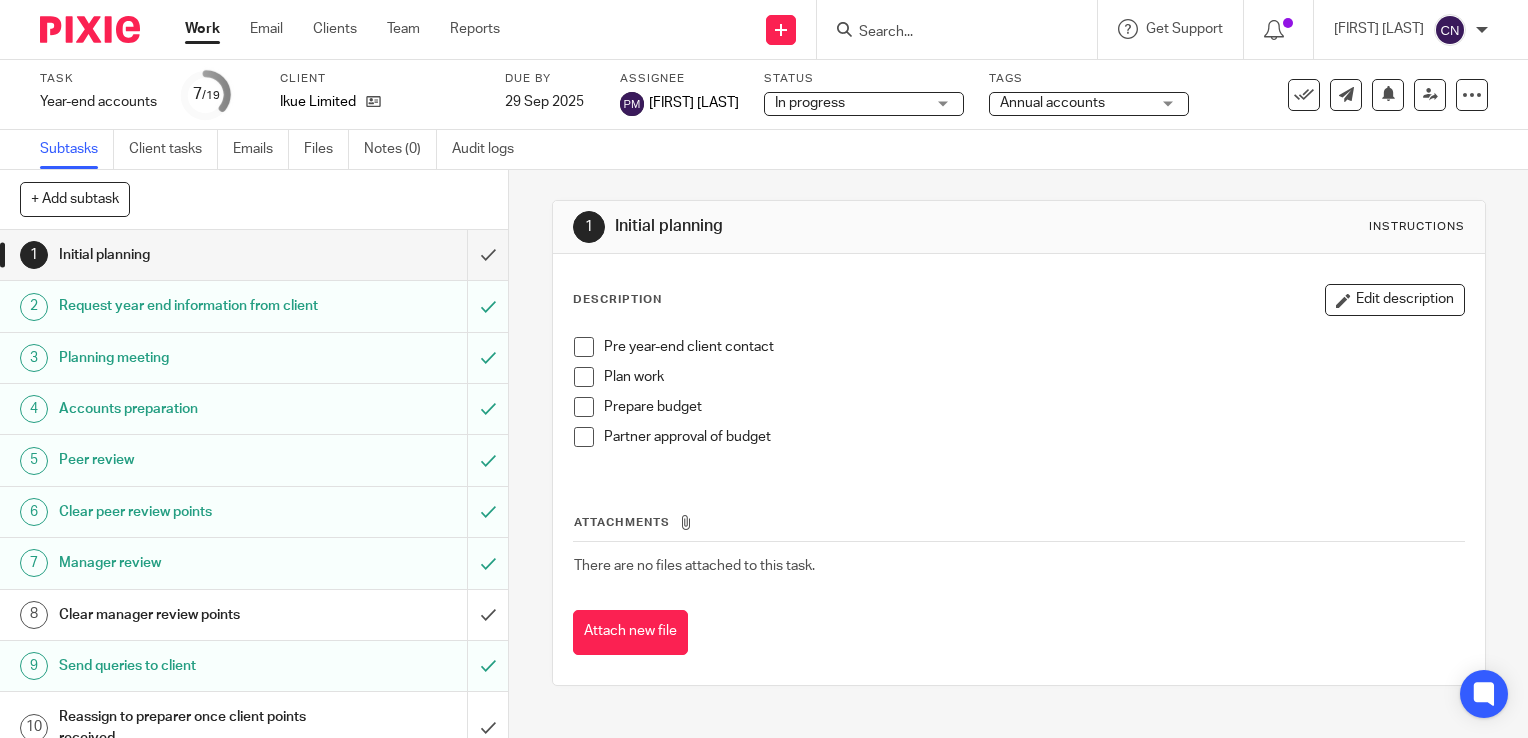 scroll, scrollTop: 0, scrollLeft: 0, axis: both 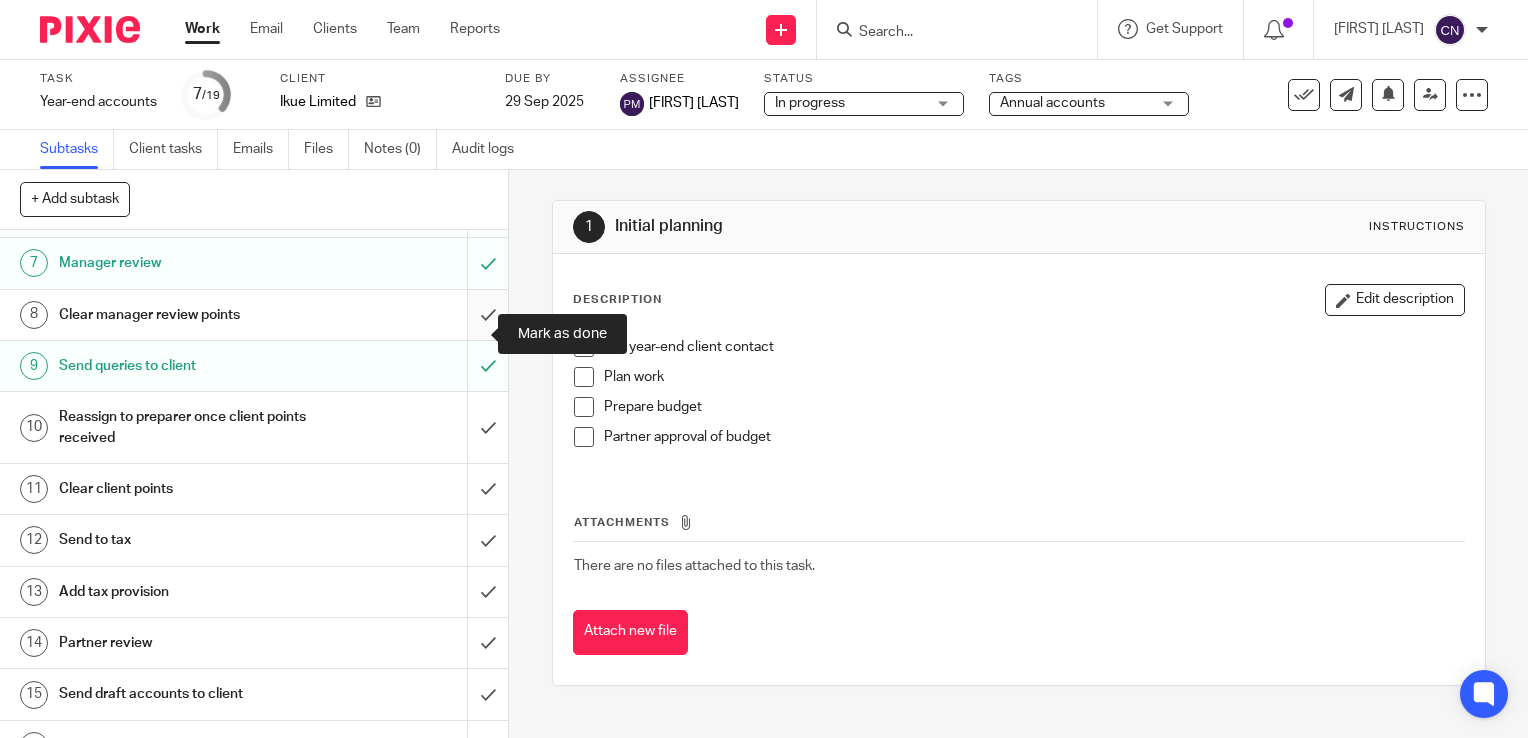 click at bounding box center (254, 315) 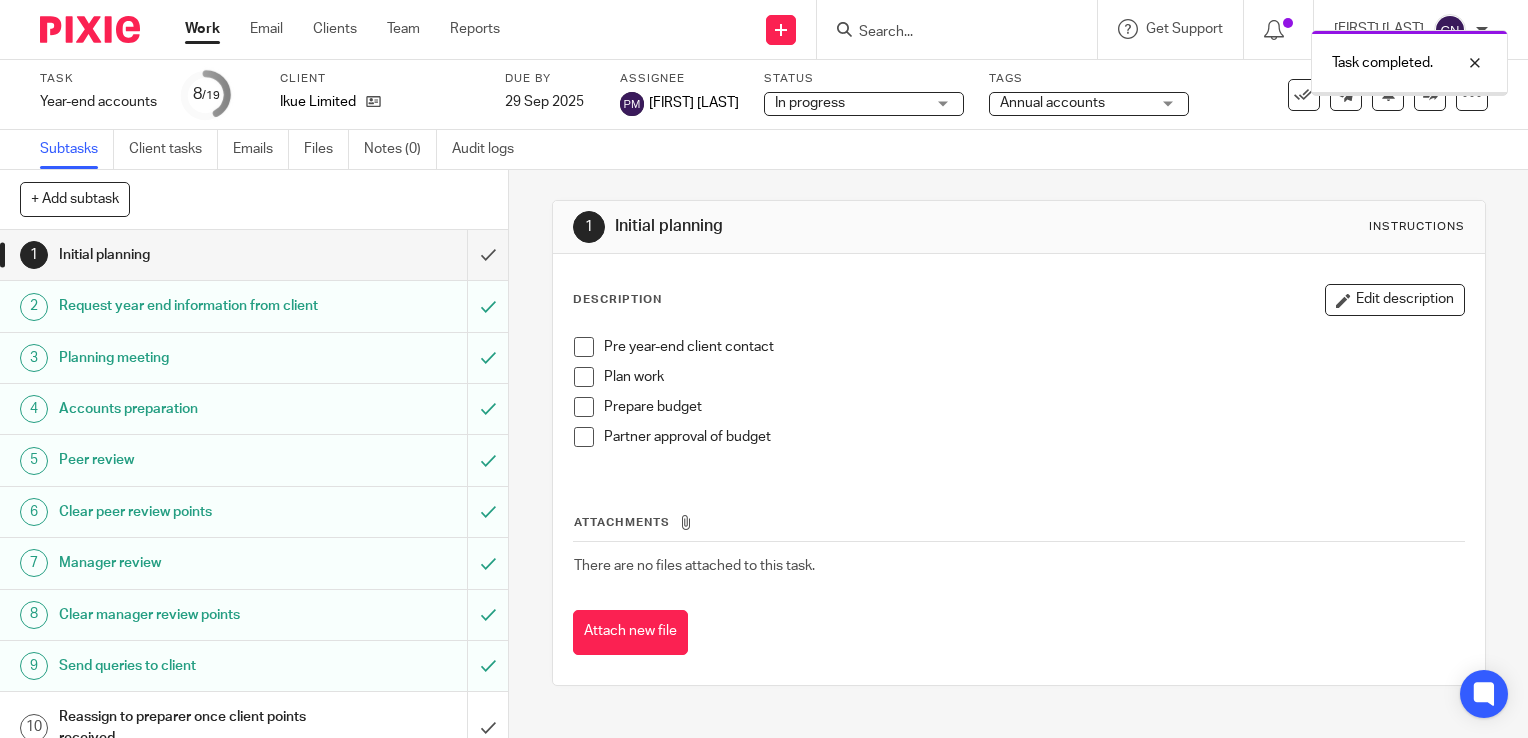 scroll, scrollTop: 0, scrollLeft: 0, axis: both 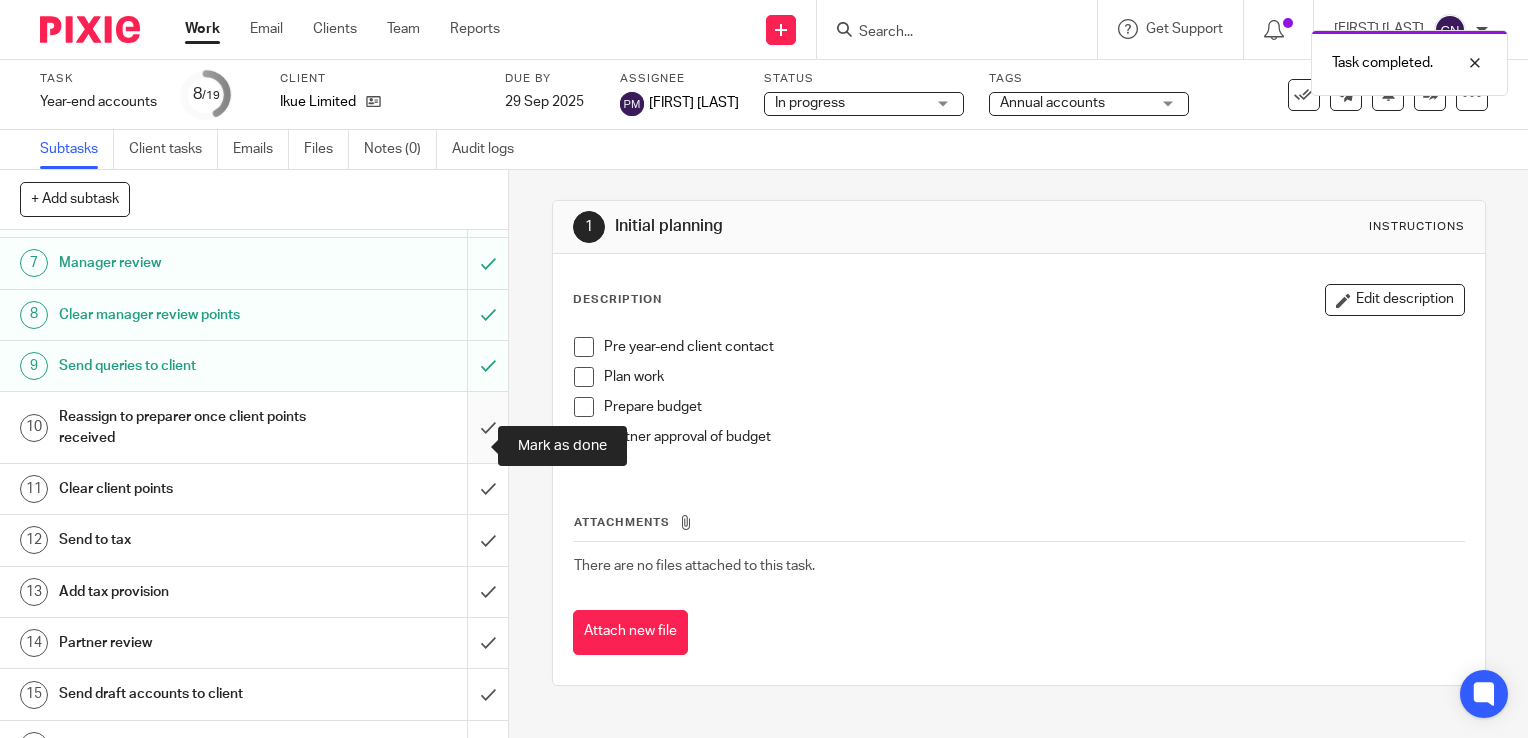 click at bounding box center (254, 427) 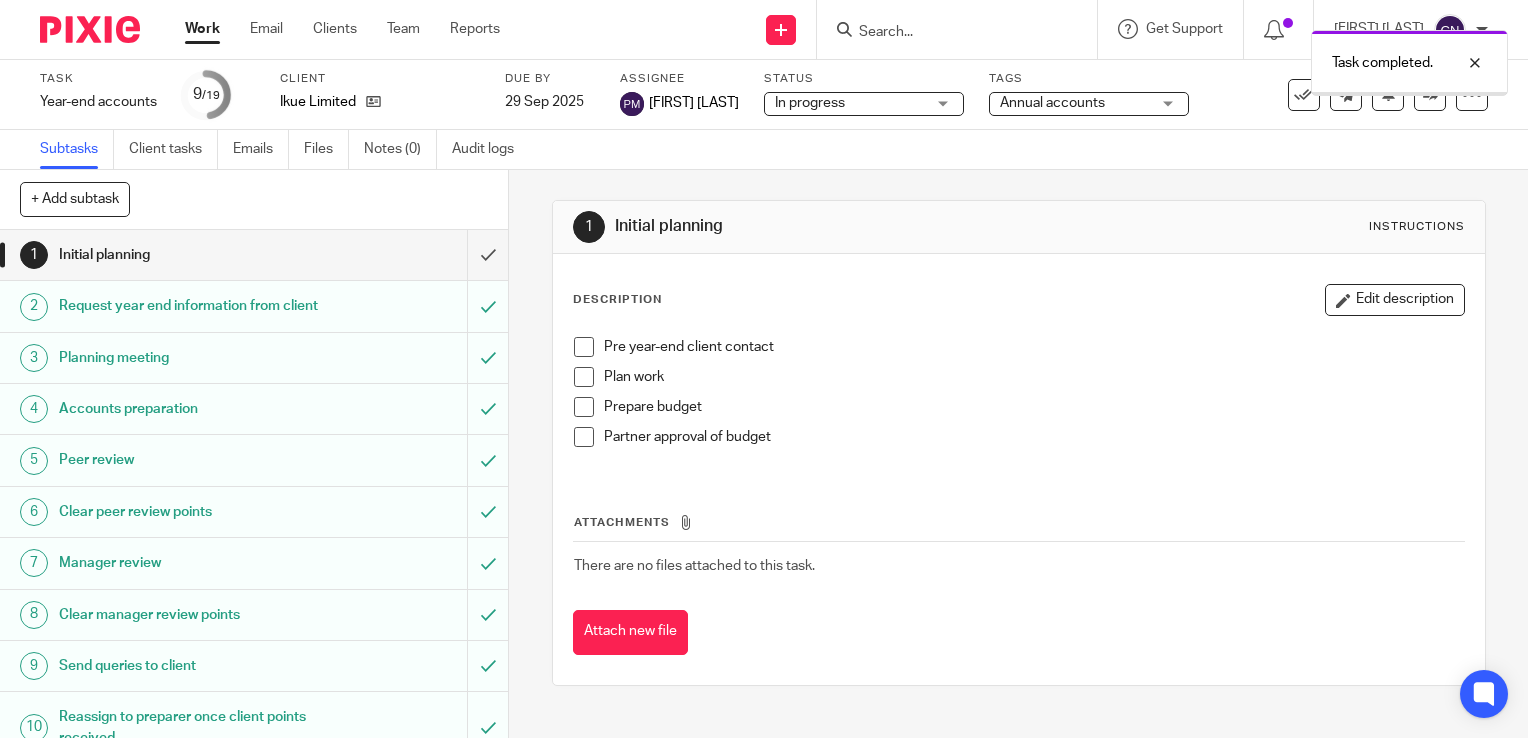 scroll, scrollTop: 0, scrollLeft: 0, axis: both 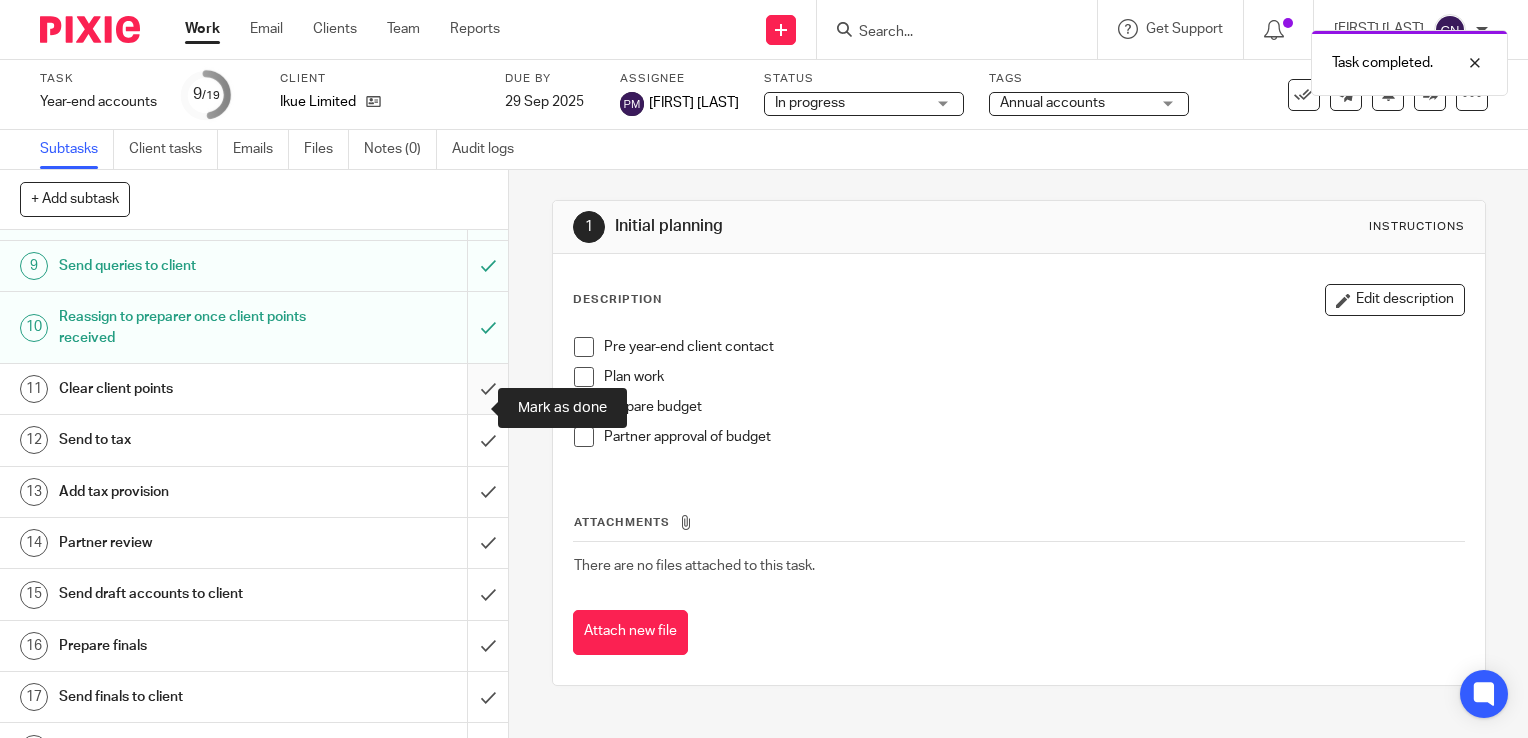 click at bounding box center (254, 389) 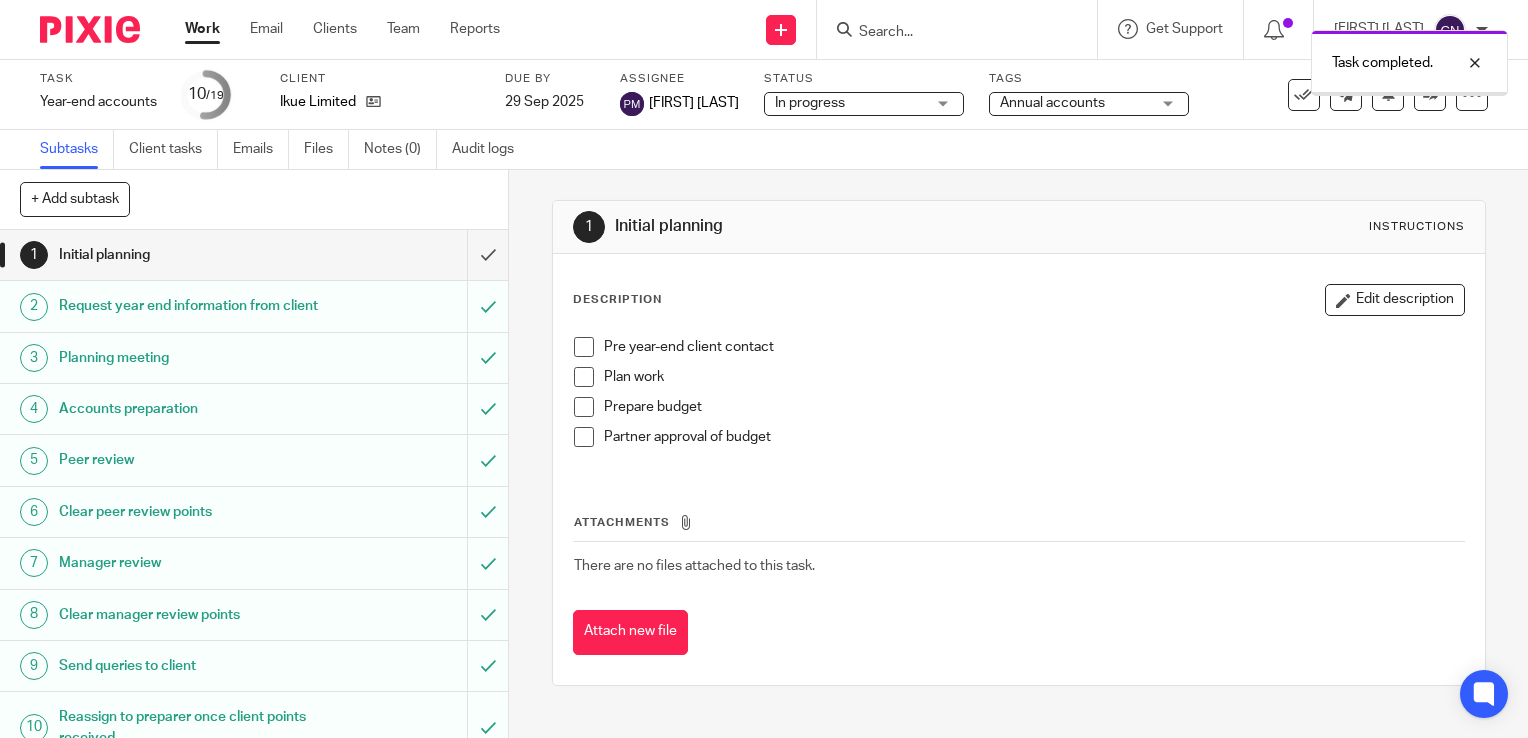 scroll, scrollTop: 0, scrollLeft: 0, axis: both 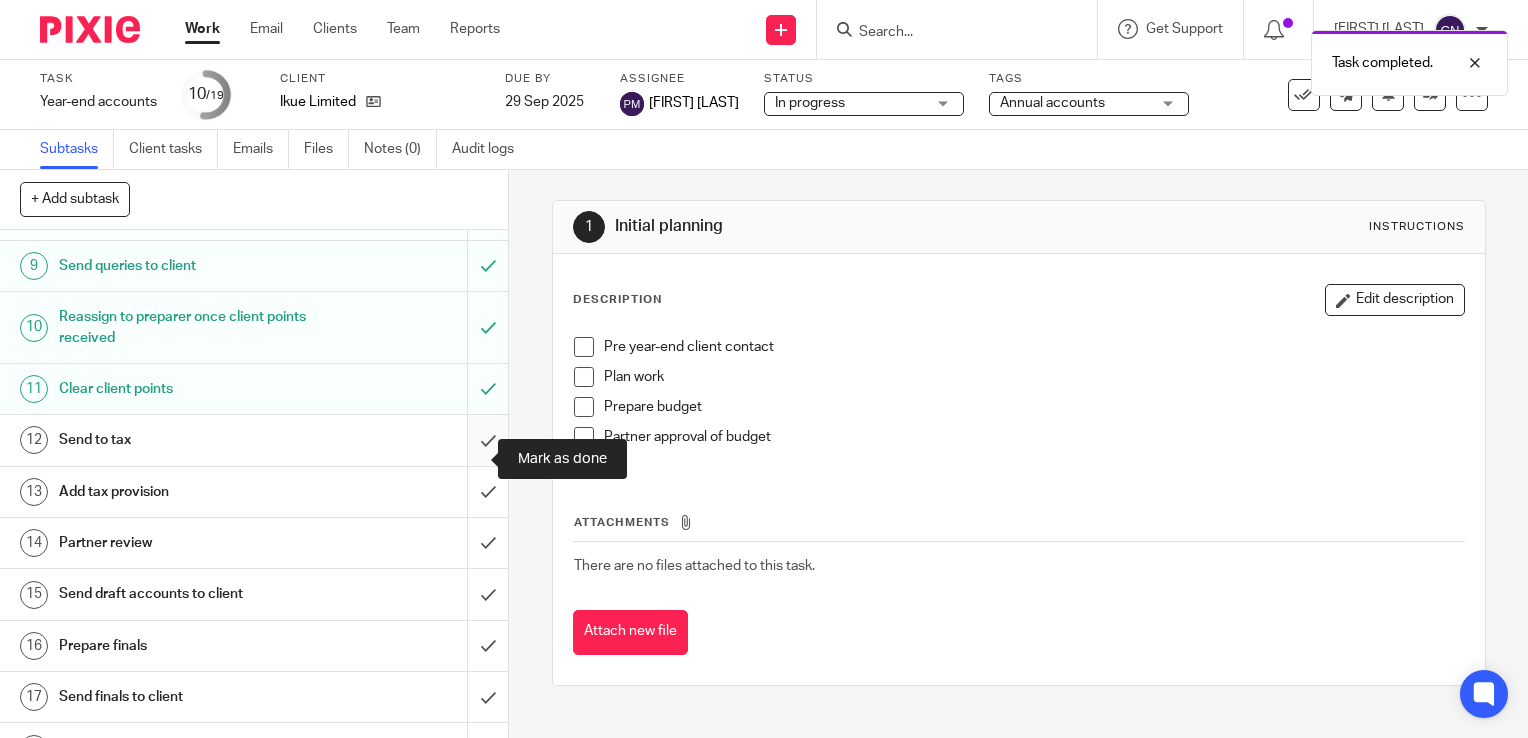 click at bounding box center [254, 440] 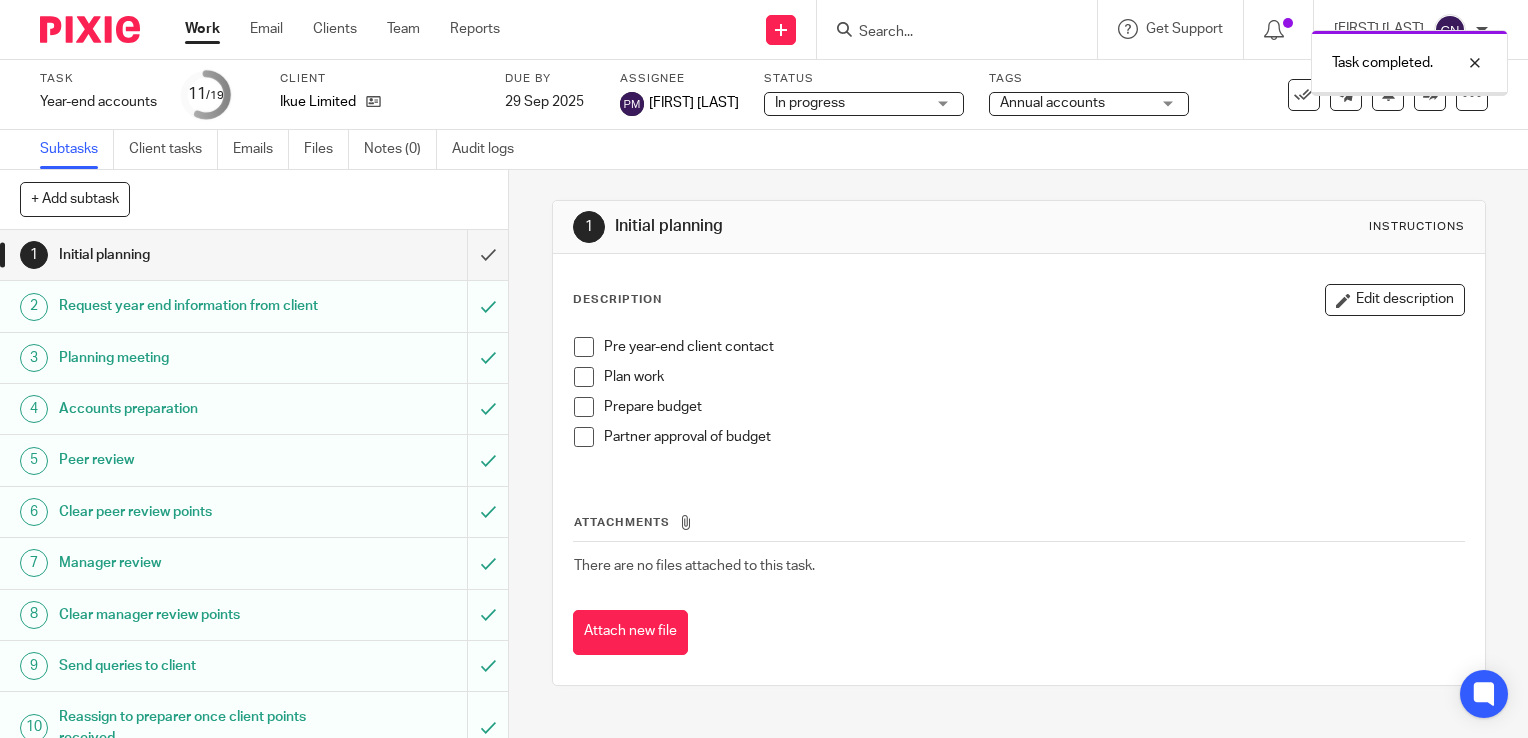 scroll, scrollTop: 0, scrollLeft: 0, axis: both 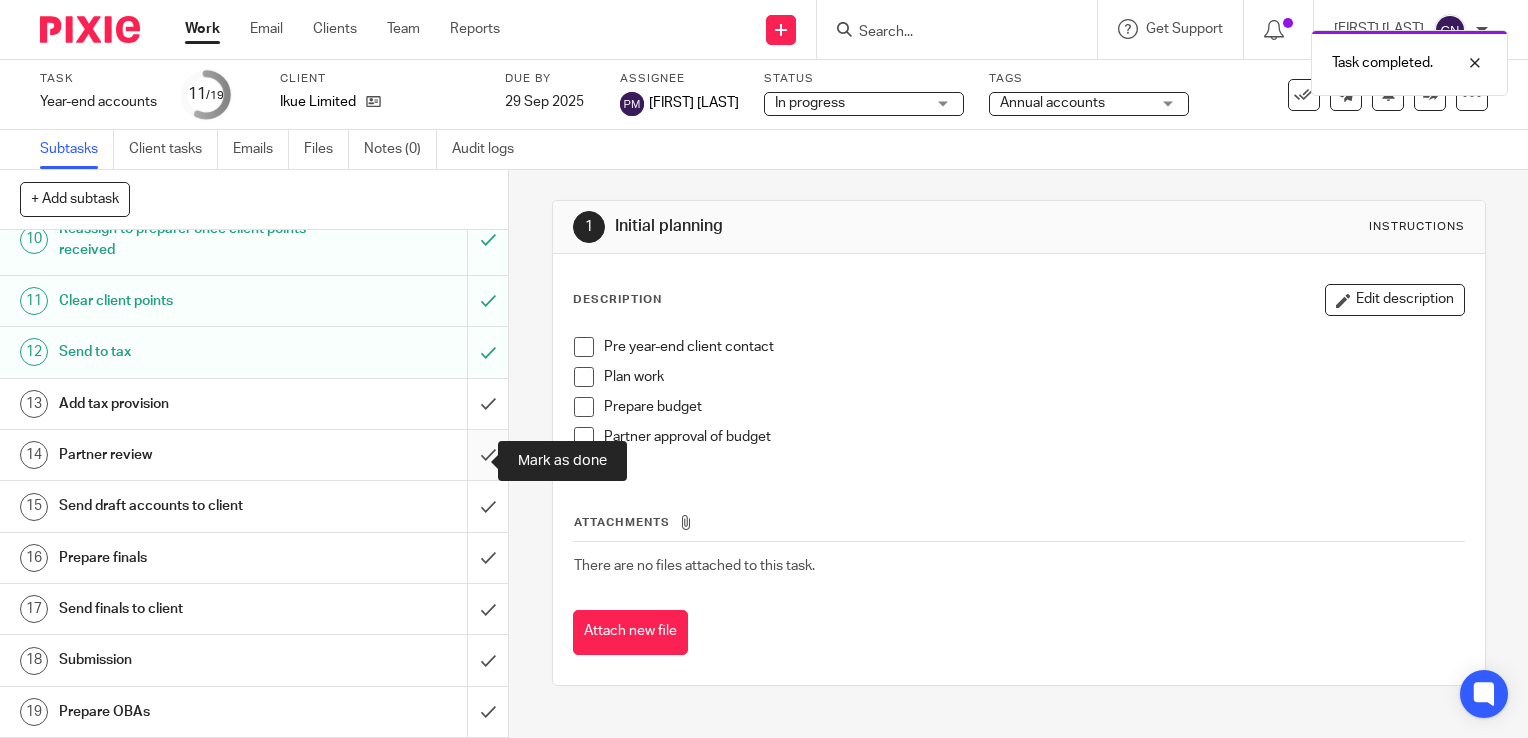 click at bounding box center (254, 455) 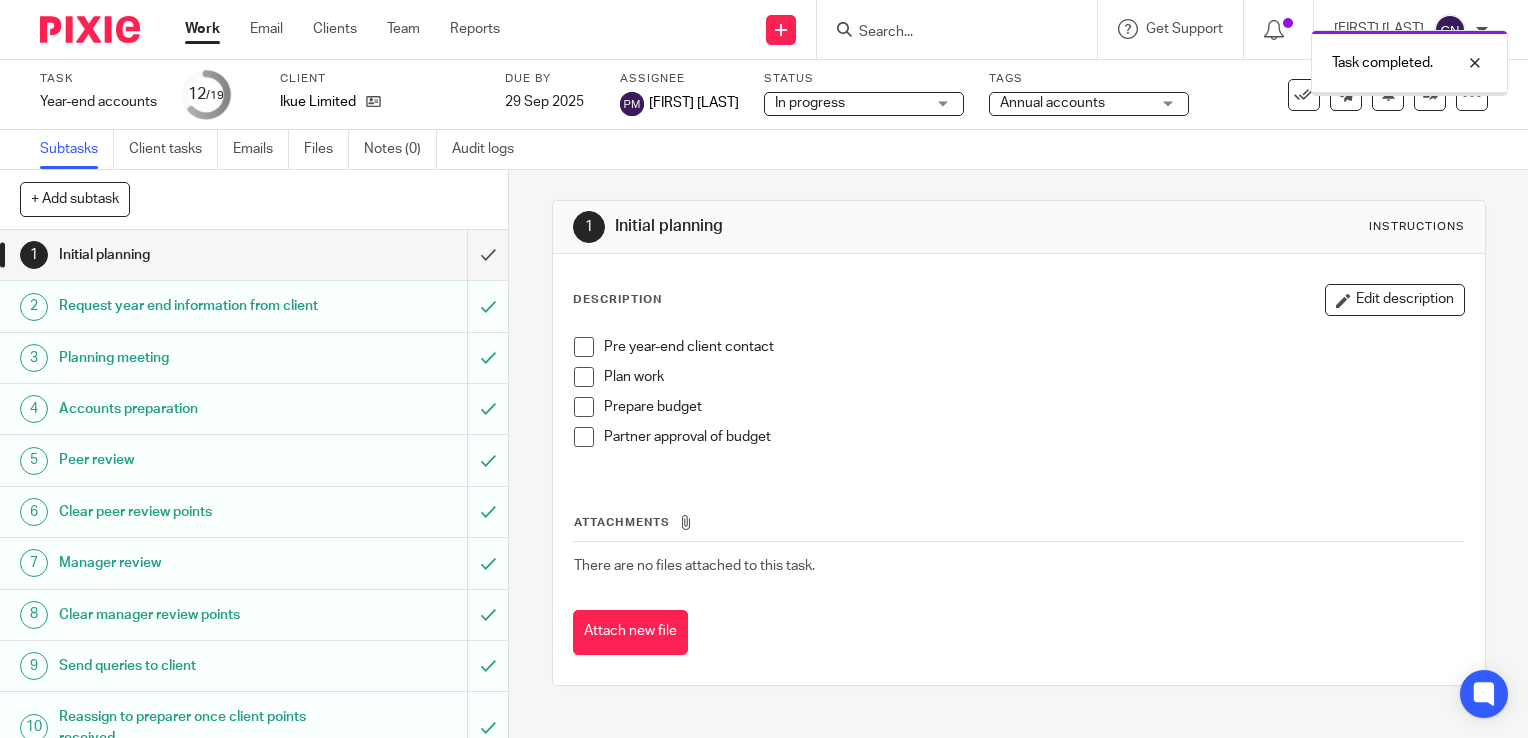 scroll, scrollTop: 0, scrollLeft: 0, axis: both 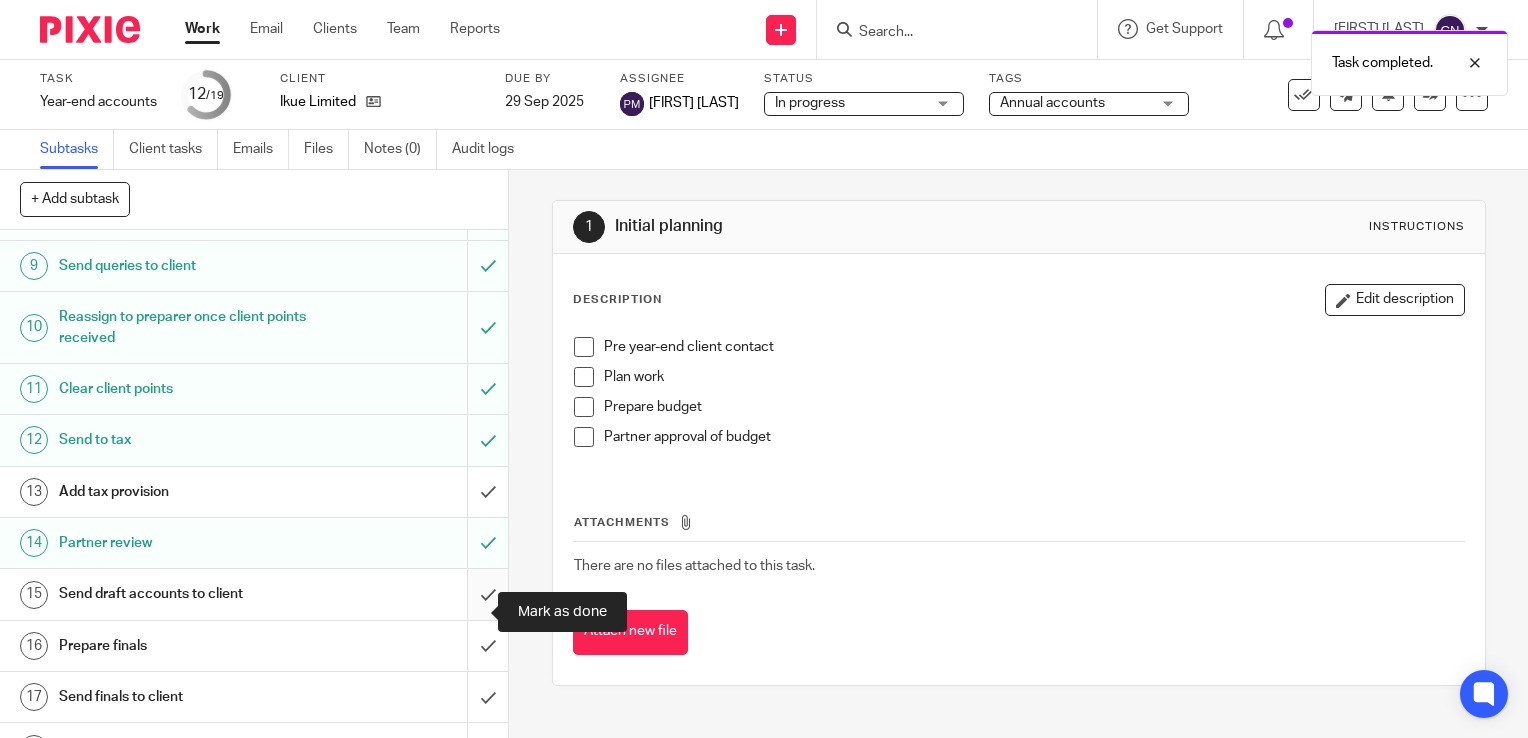 click at bounding box center [254, 594] 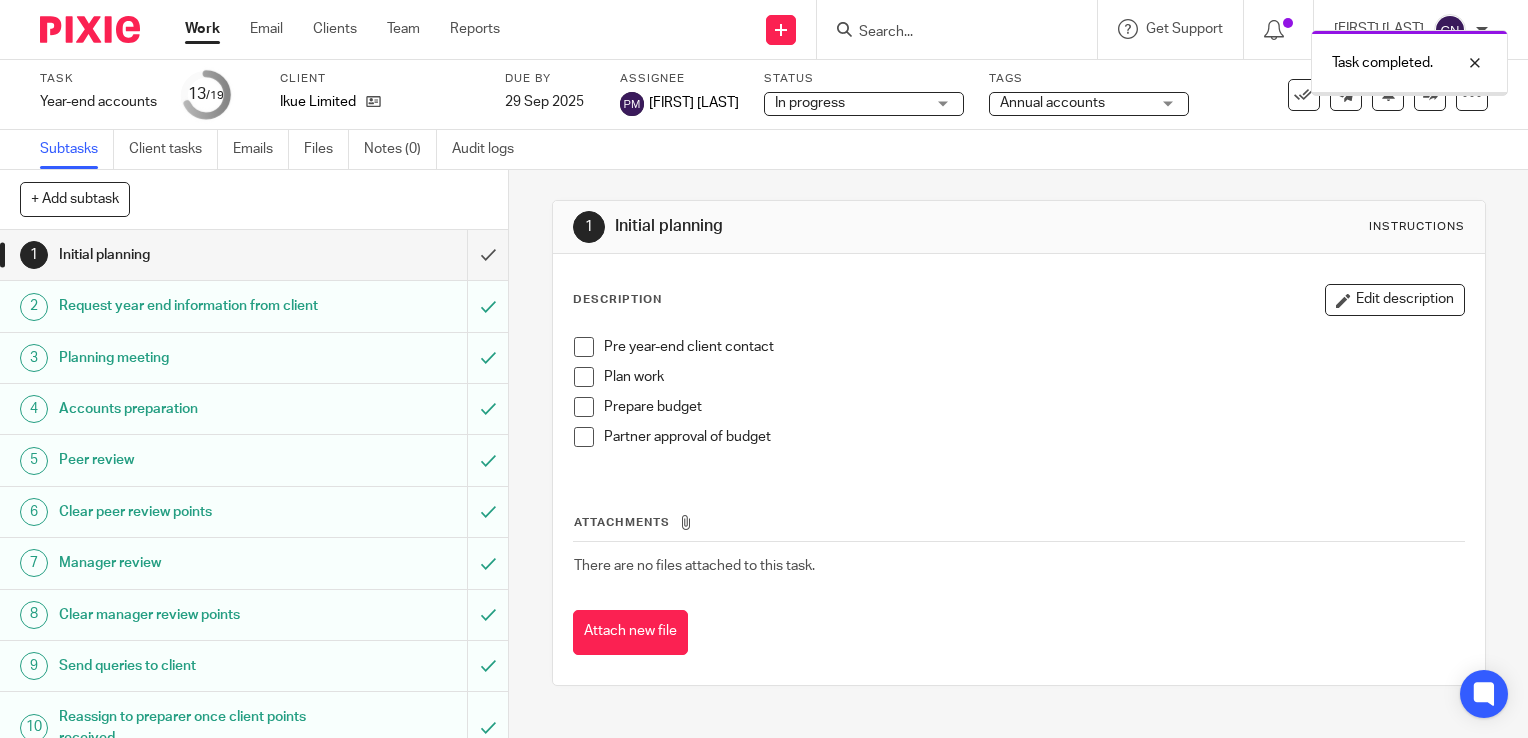 scroll, scrollTop: 0, scrollLeft: 0, axis: both 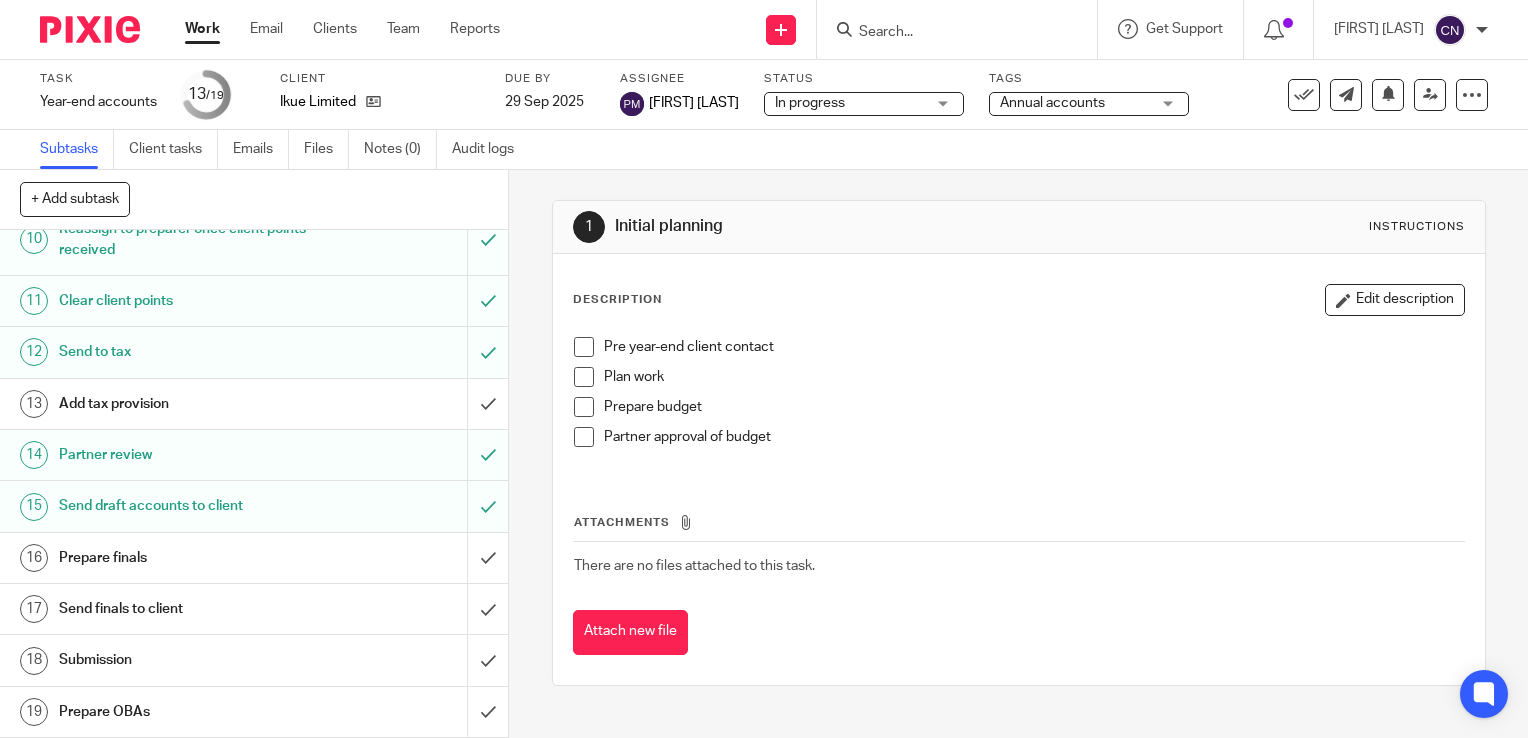 click at bounding box center (947, 33) 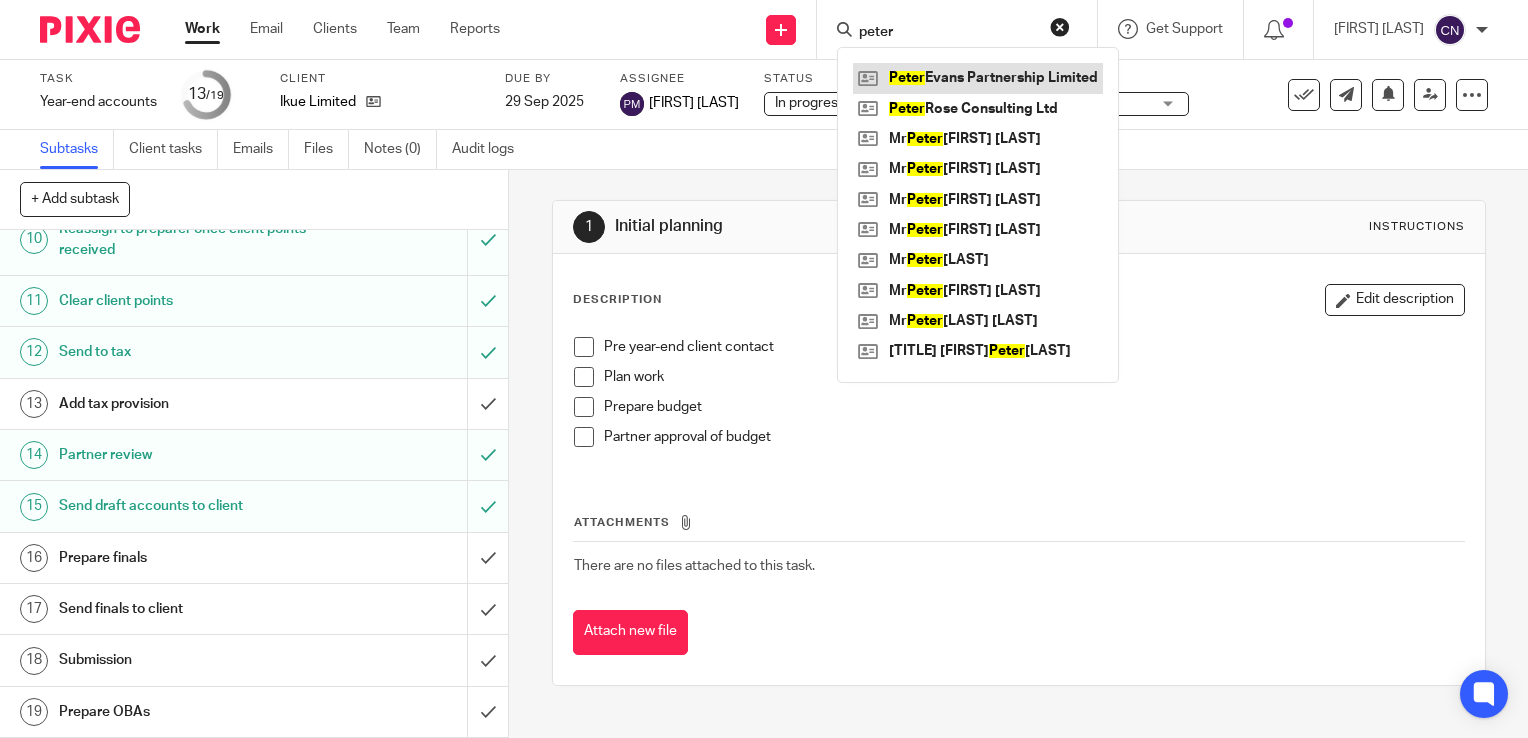 type on "peter" 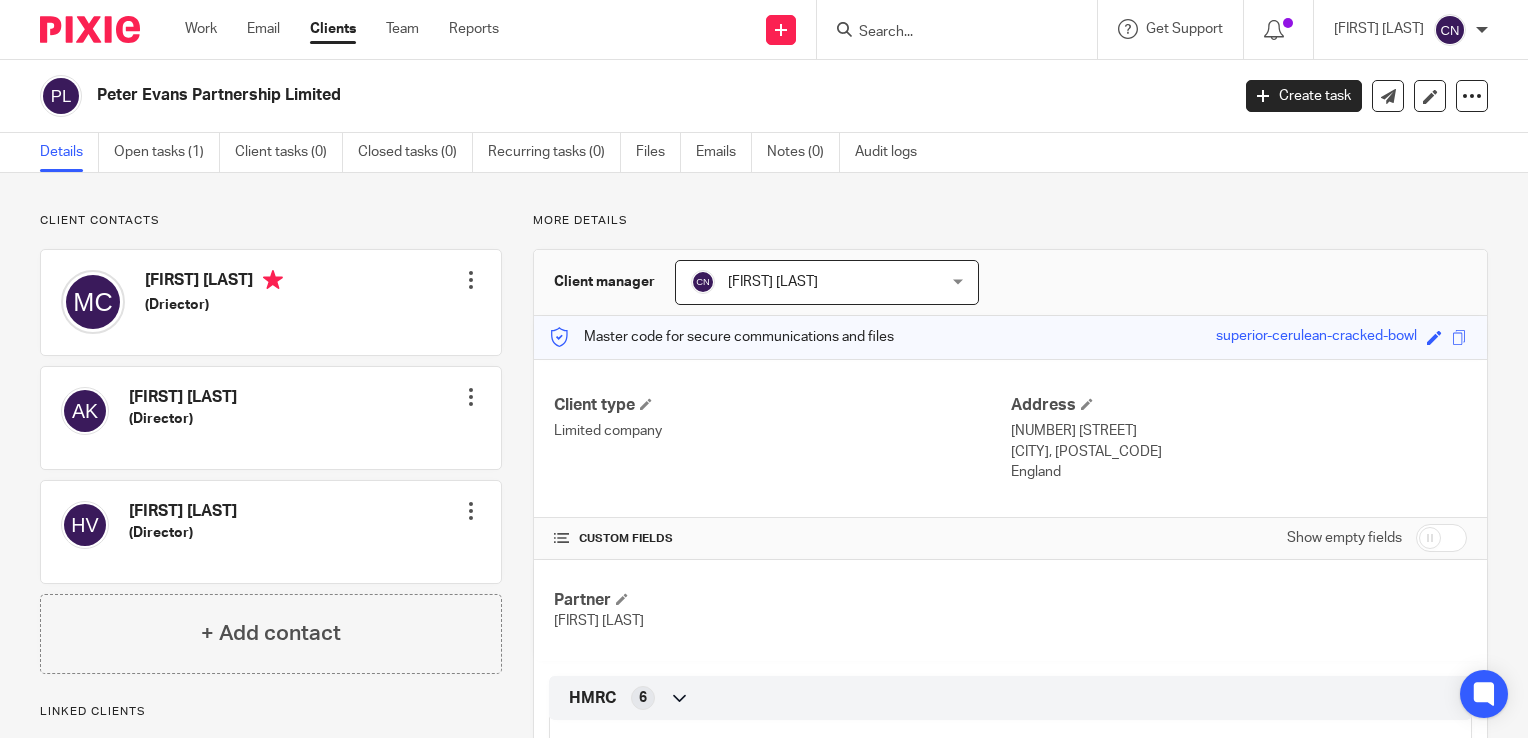 scroll, scrollTop: 0, scrollLeft: 0, axis: both 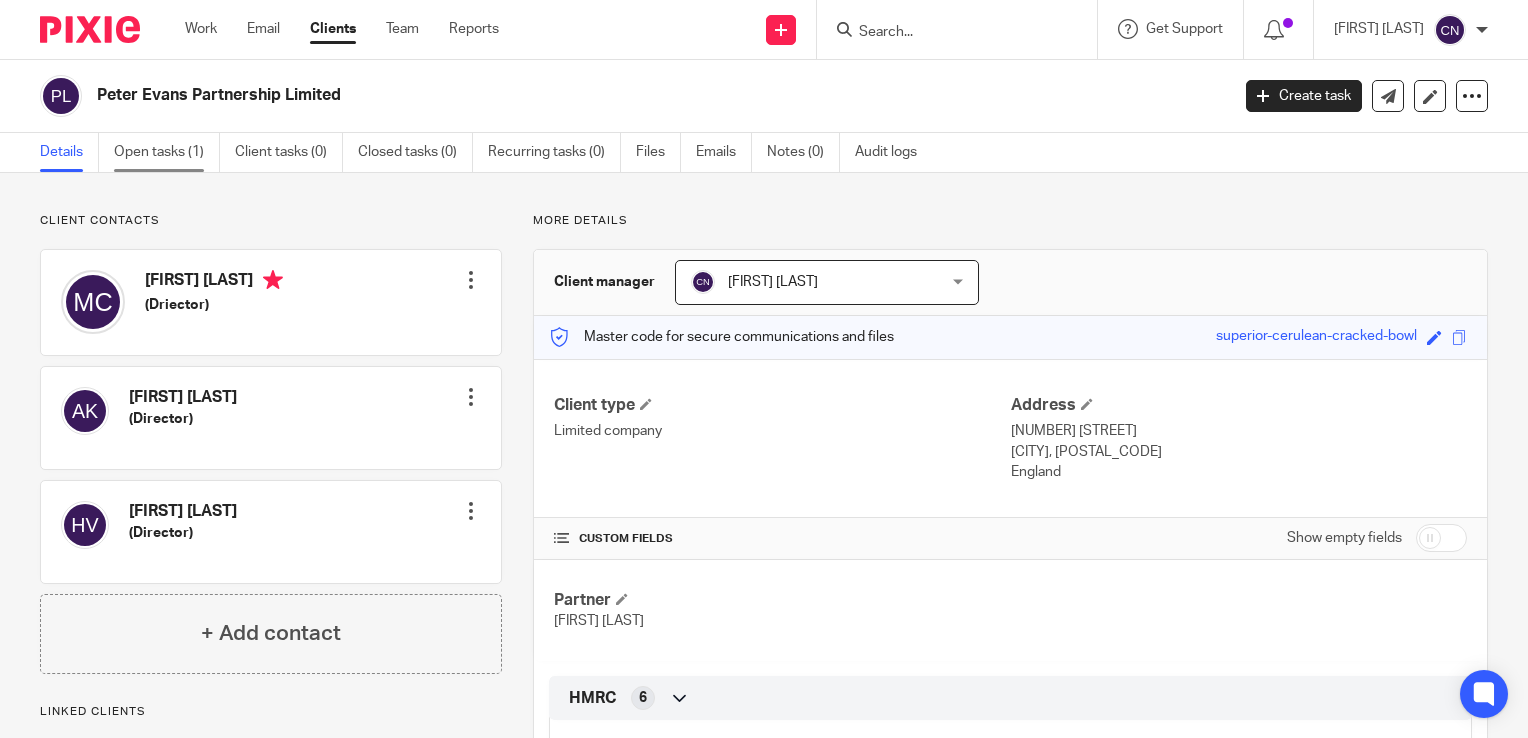 click on "Open tasks (1)" at bounding box center [167, 152] 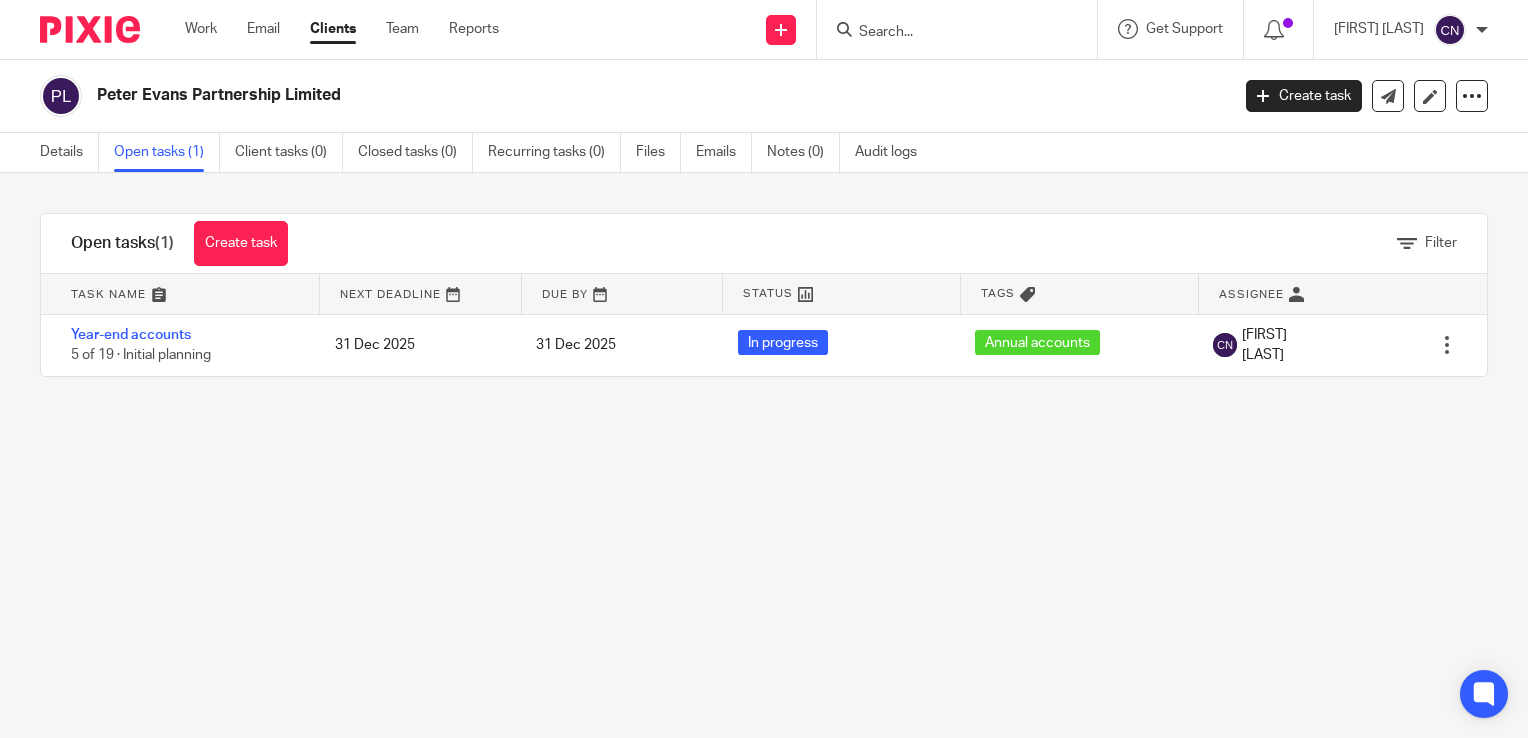 scroll, scrollTop: 0, scrollLeft: 0, axis: both 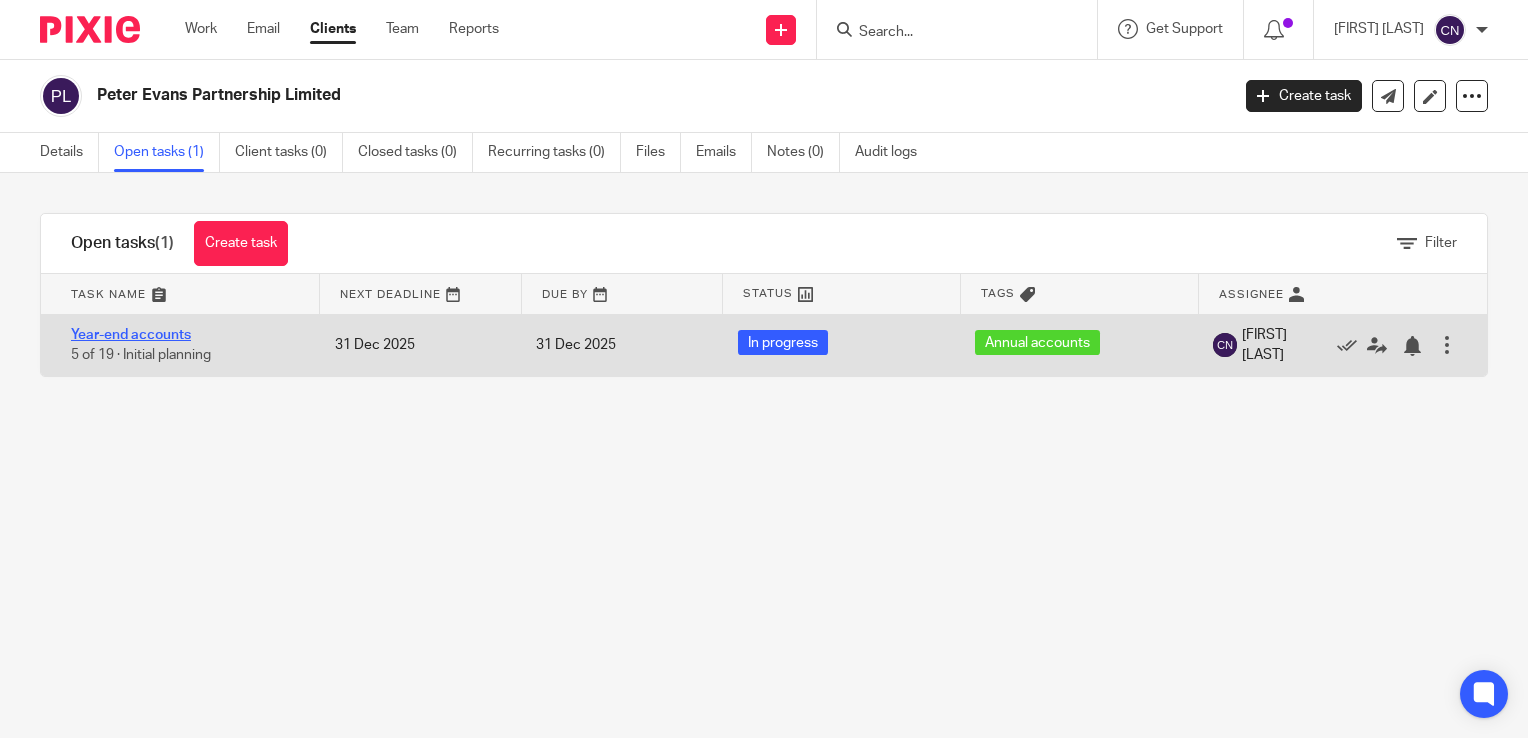 click on "Year-end accounts" at bounding box center [131, 335] 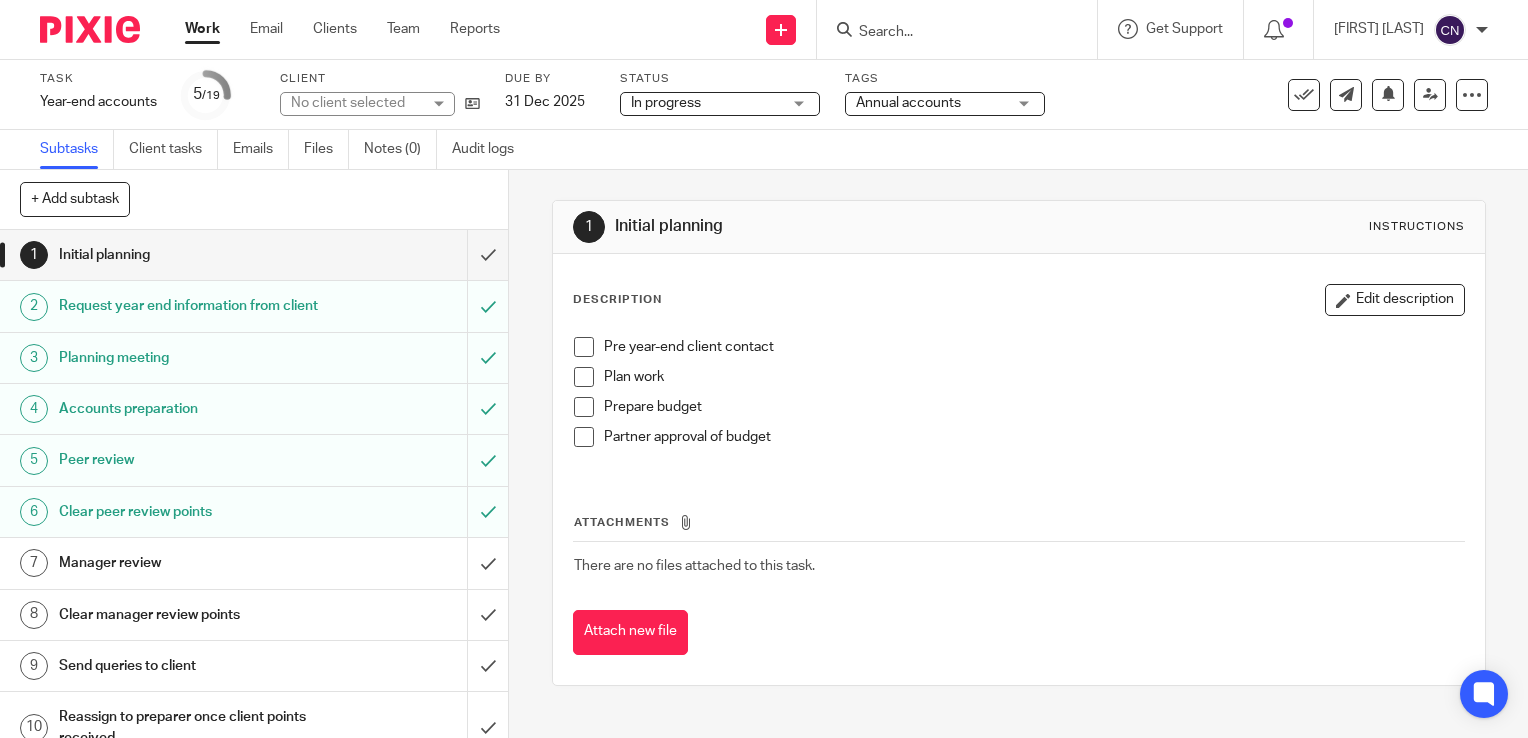 scroll, scrollTop: 0, scrollLeft: 0, axis: both 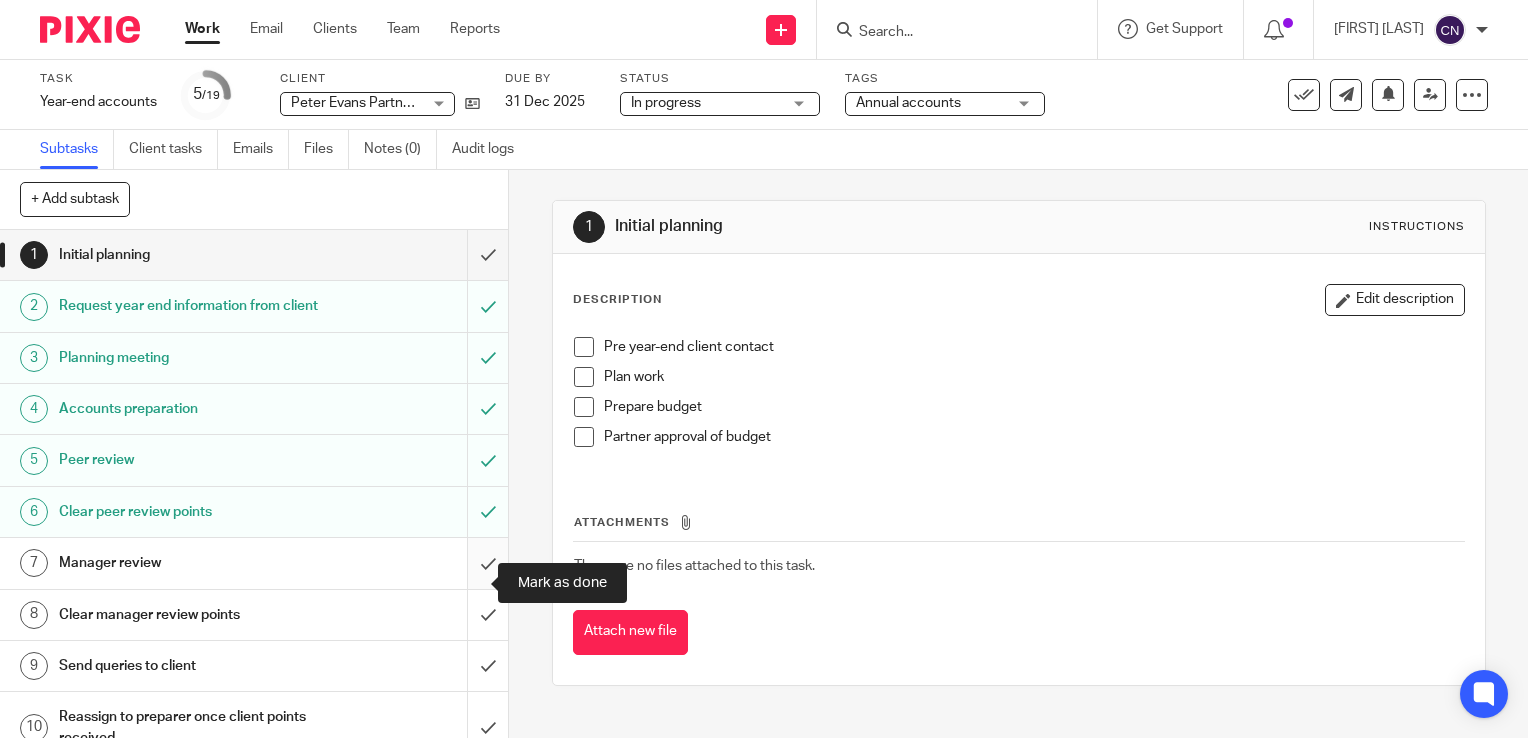 click at bounding box center (254, 563) 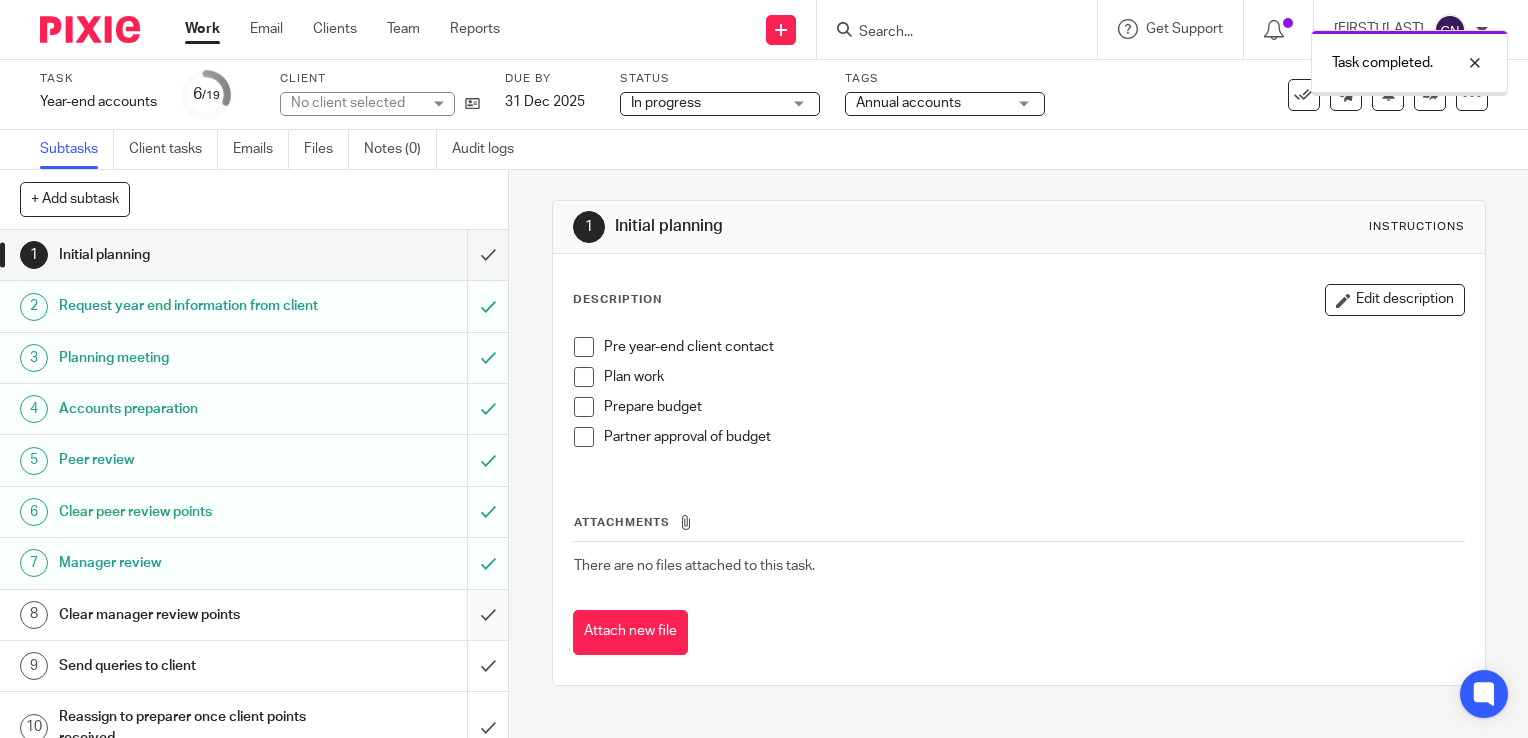 scroll, scrollTop: 0, scrollLeft: 0, axis: both 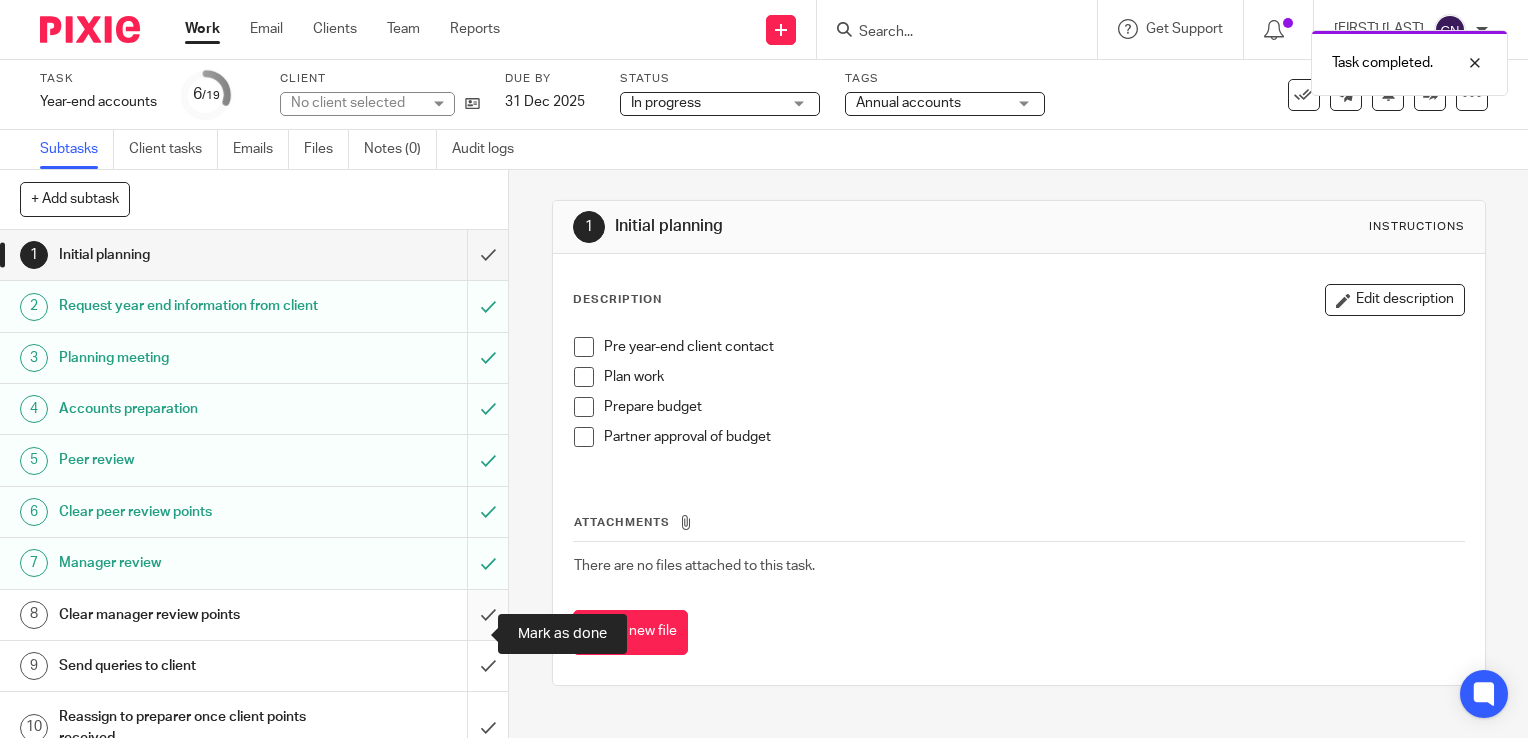 click at bounding box center (254, 615) 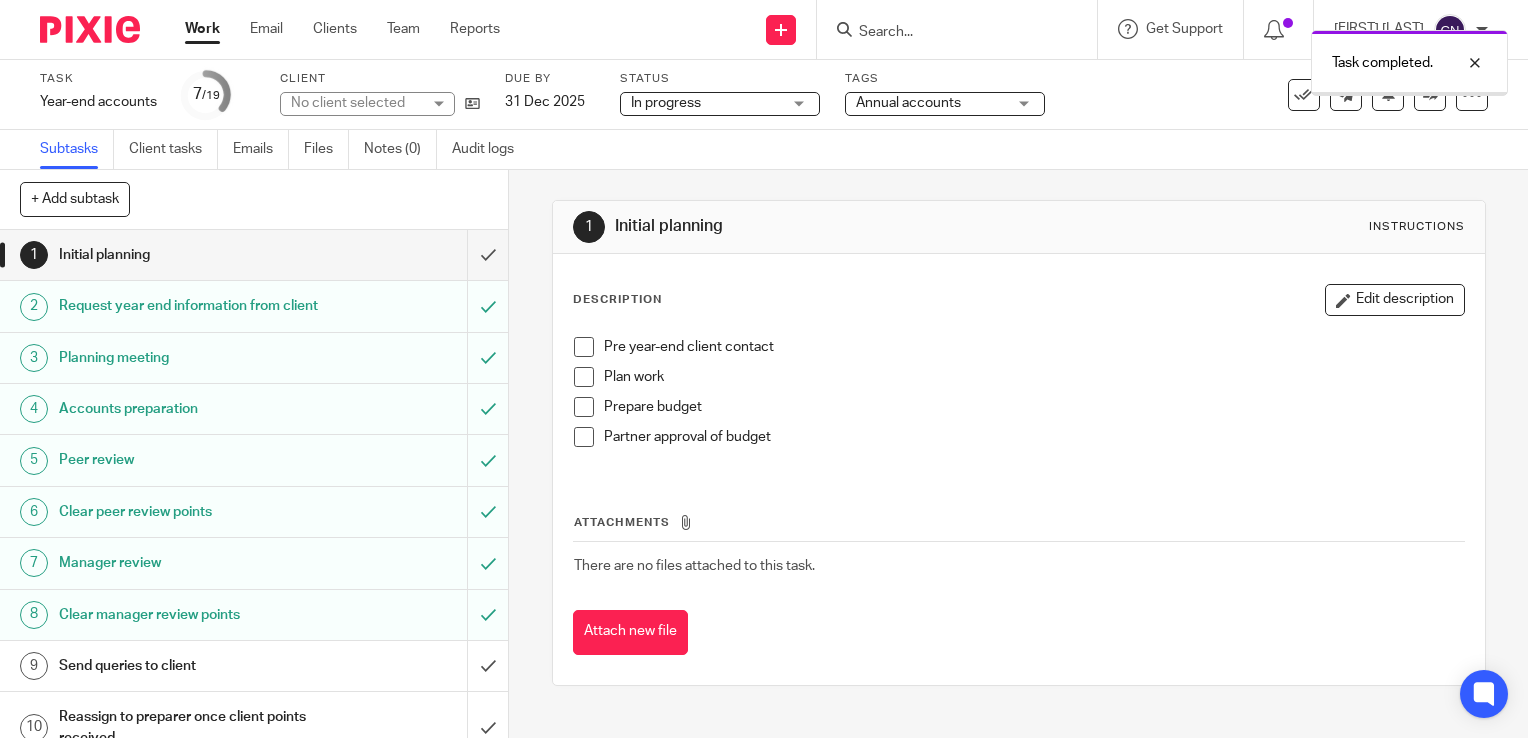 scroll, scrollTop: 0, scrollLeft: 0, axis: both 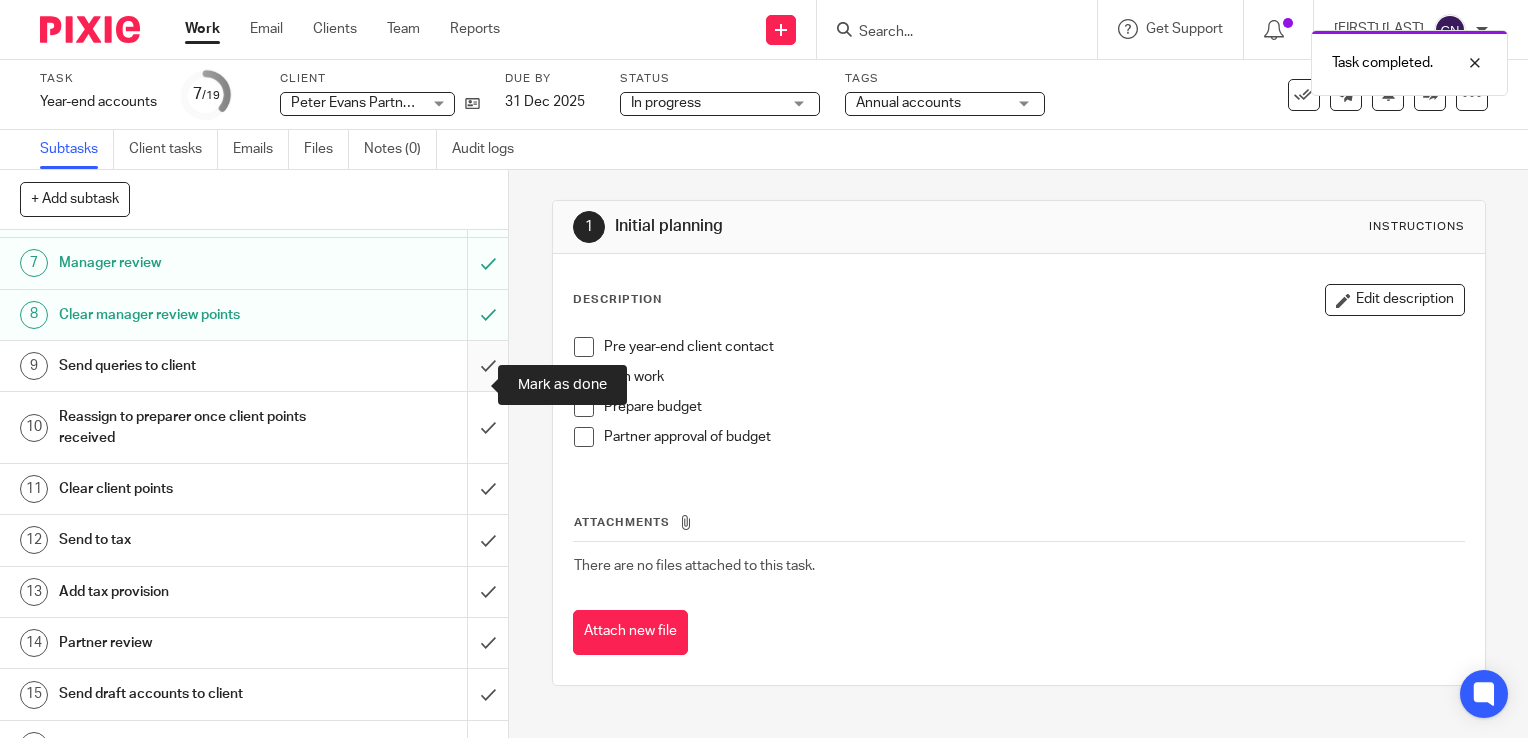click at bounding box center (254, 366) 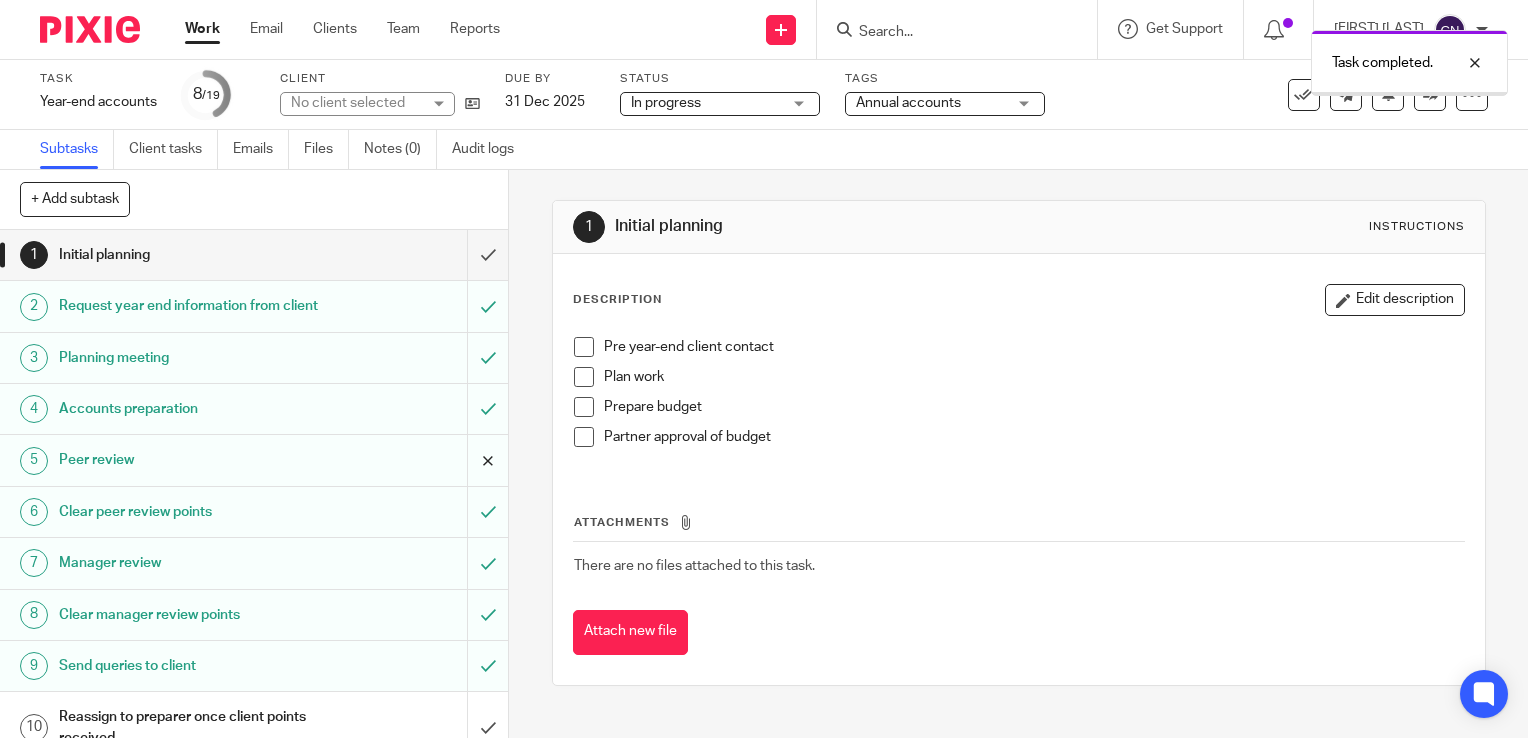 scroll, scrollTop: 0, scrollLeft: 0, axis: both 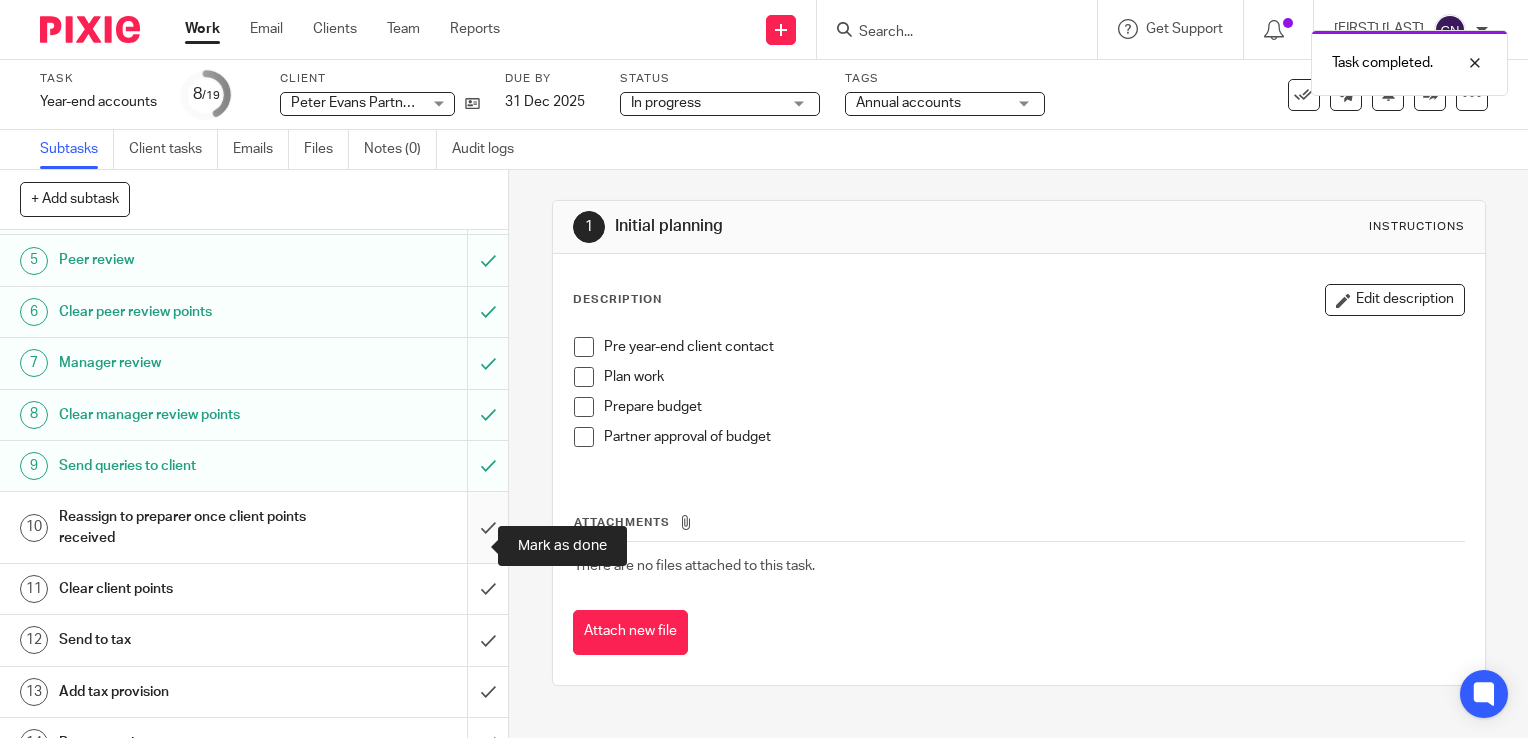 click at bounding box center (254, 527) 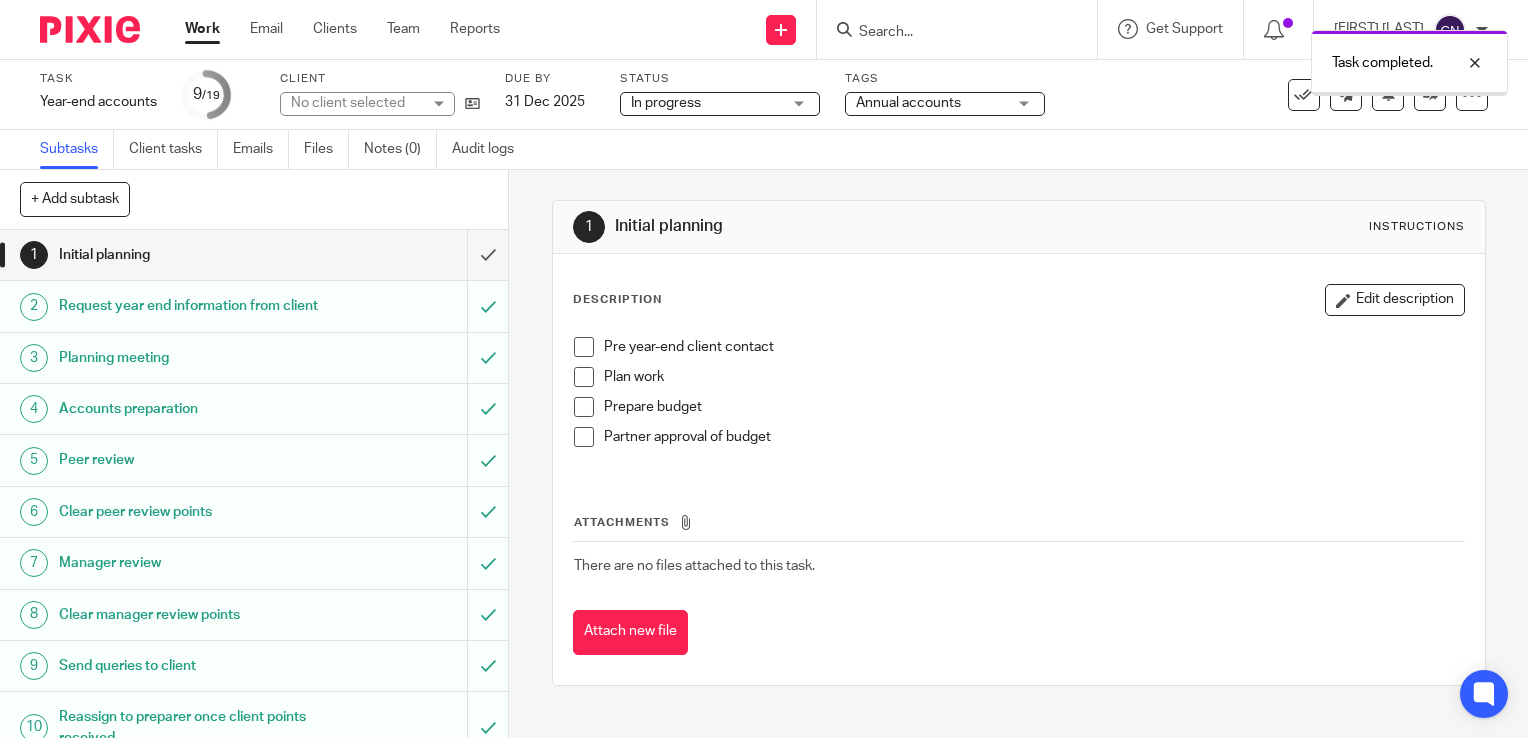 scroll, scrollTop: 0, scrollLeft: 0, axis: both 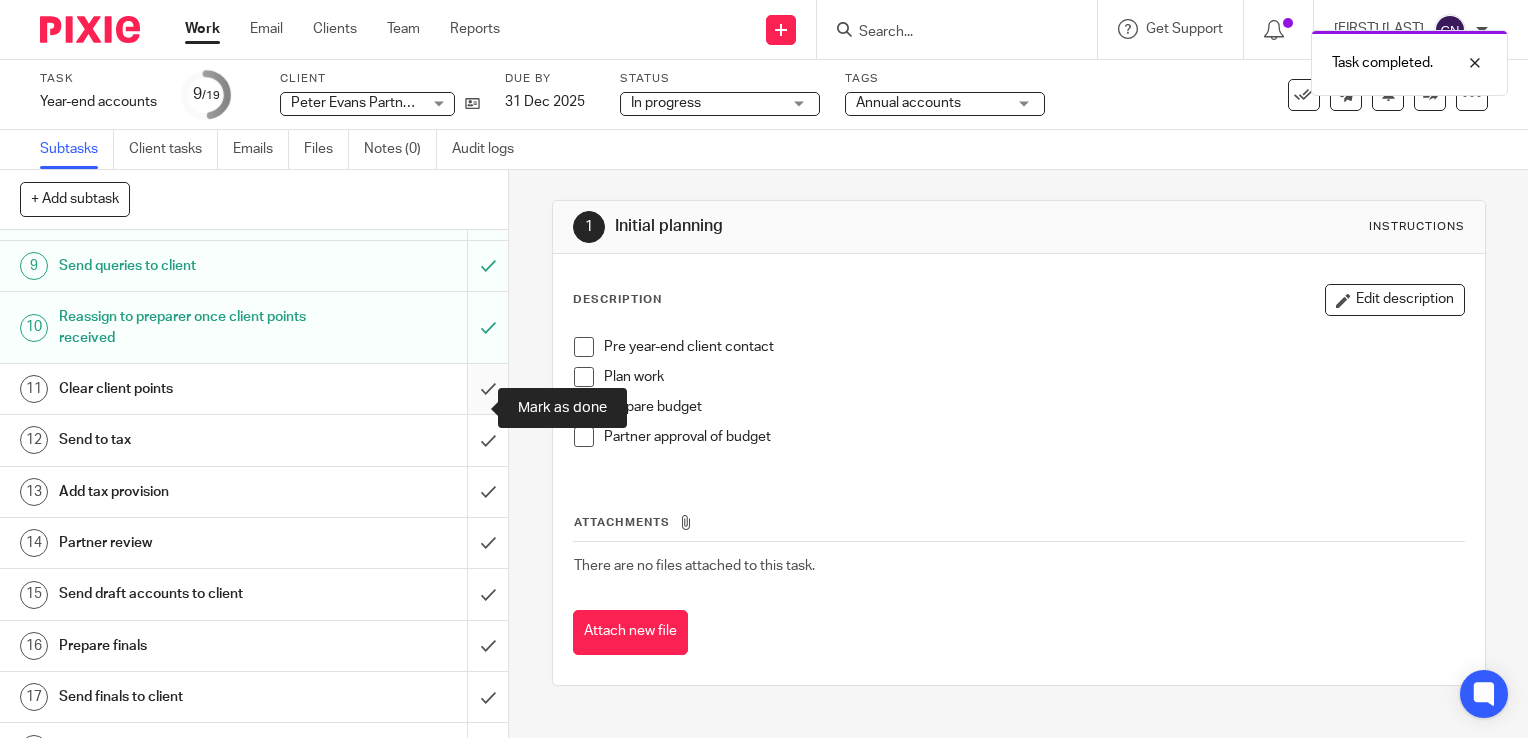 click at bounding box center (254, 389) 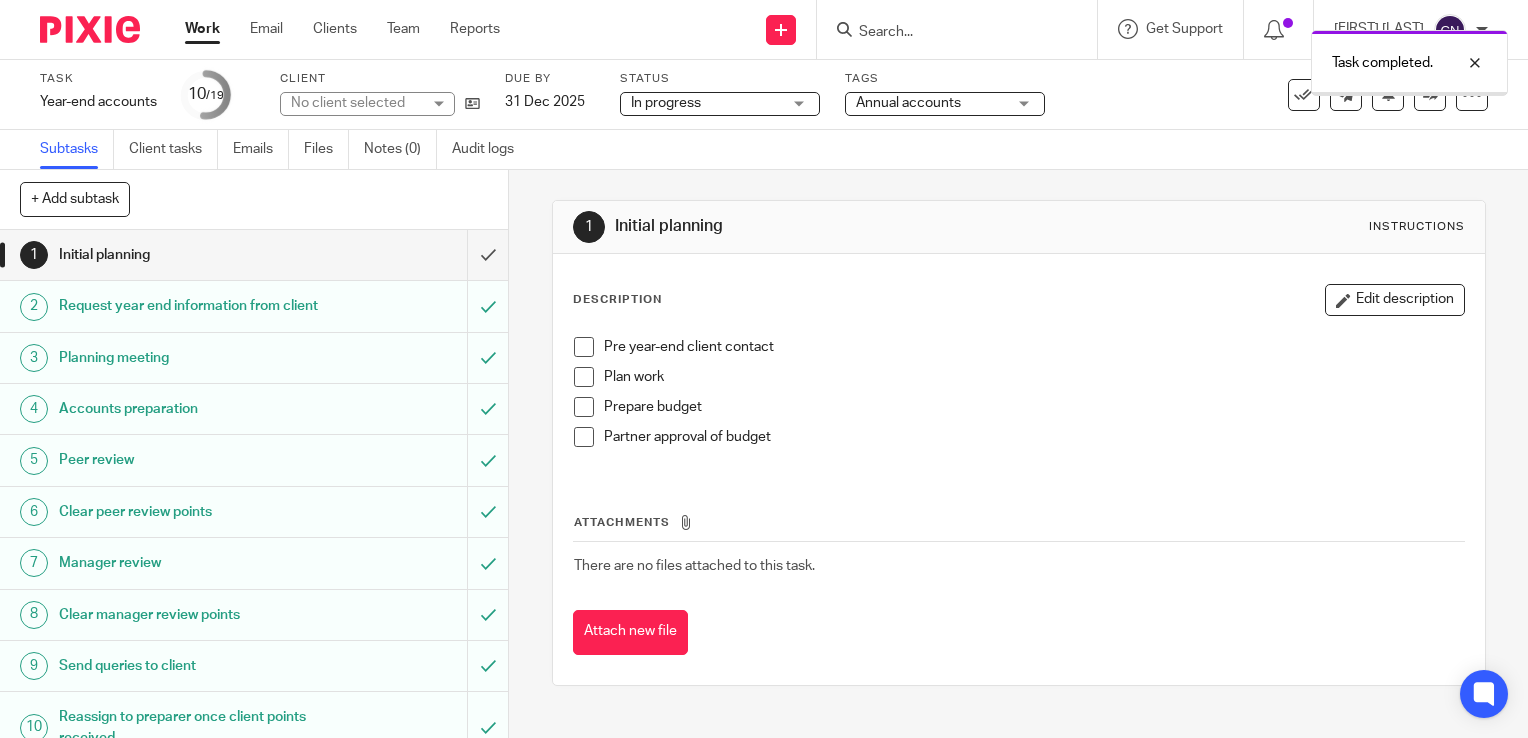 scroll, scrollTop: 0, scrollLeft: 0, axis: both 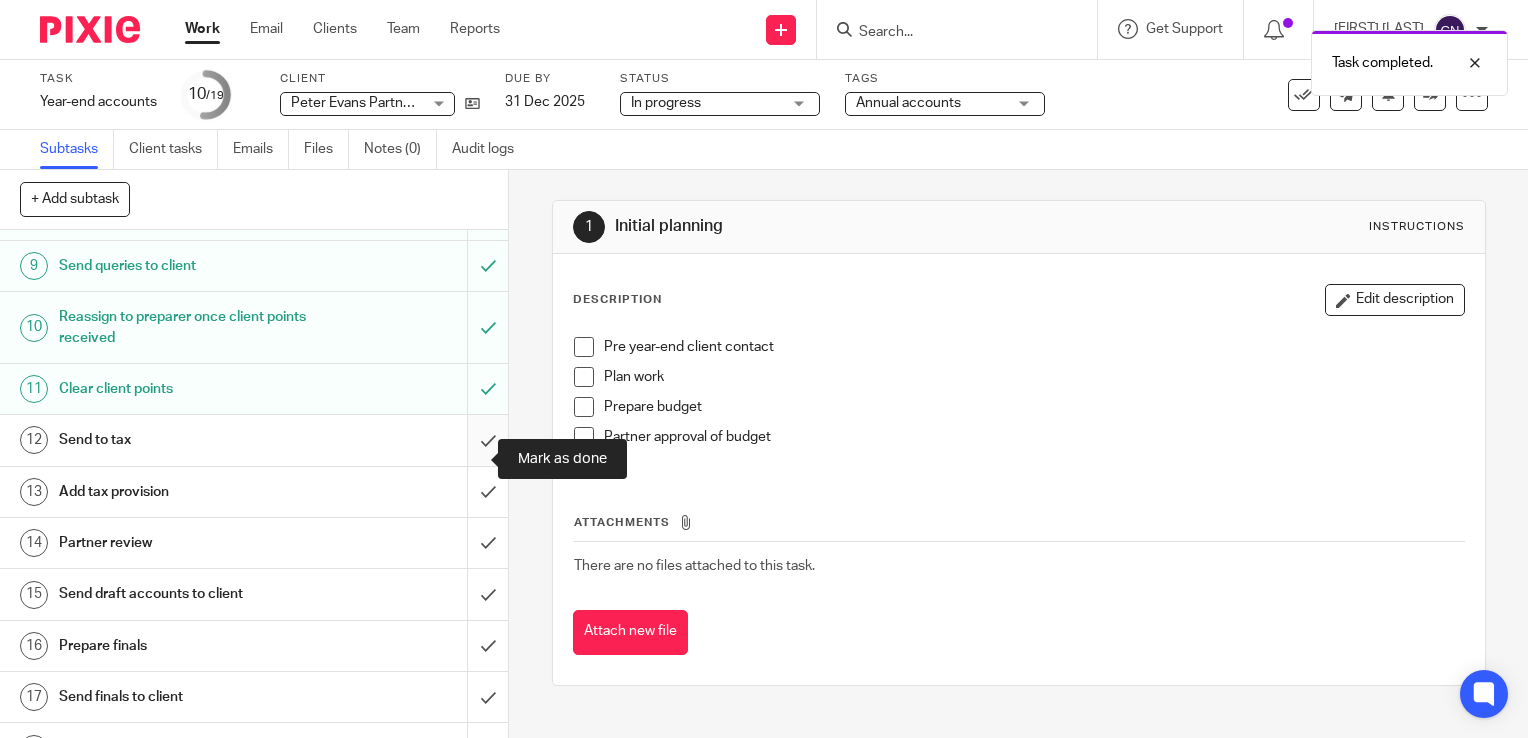 click at bounding box center (254, 440) 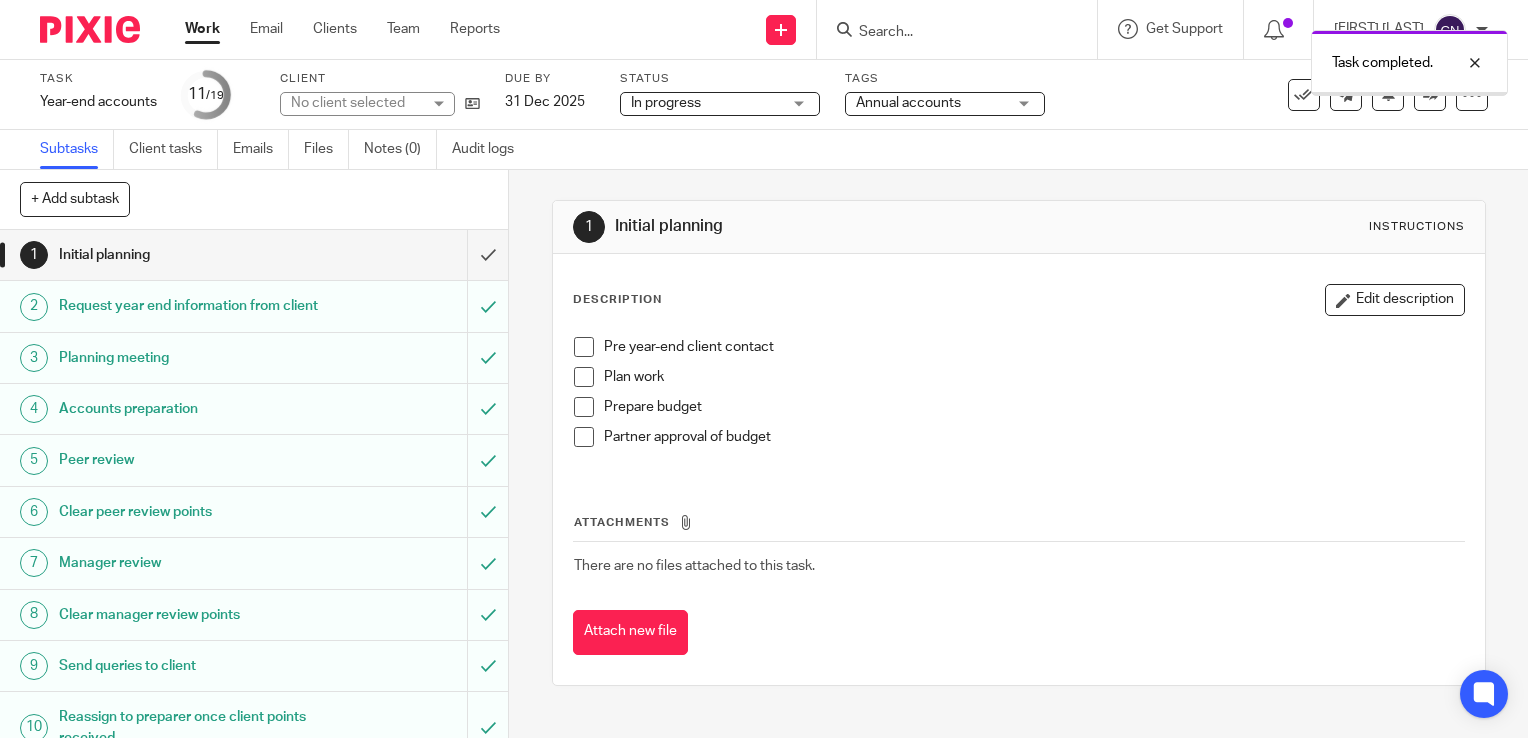 scroll, scrollTop: 0, scrollLeft: 0, axis: both 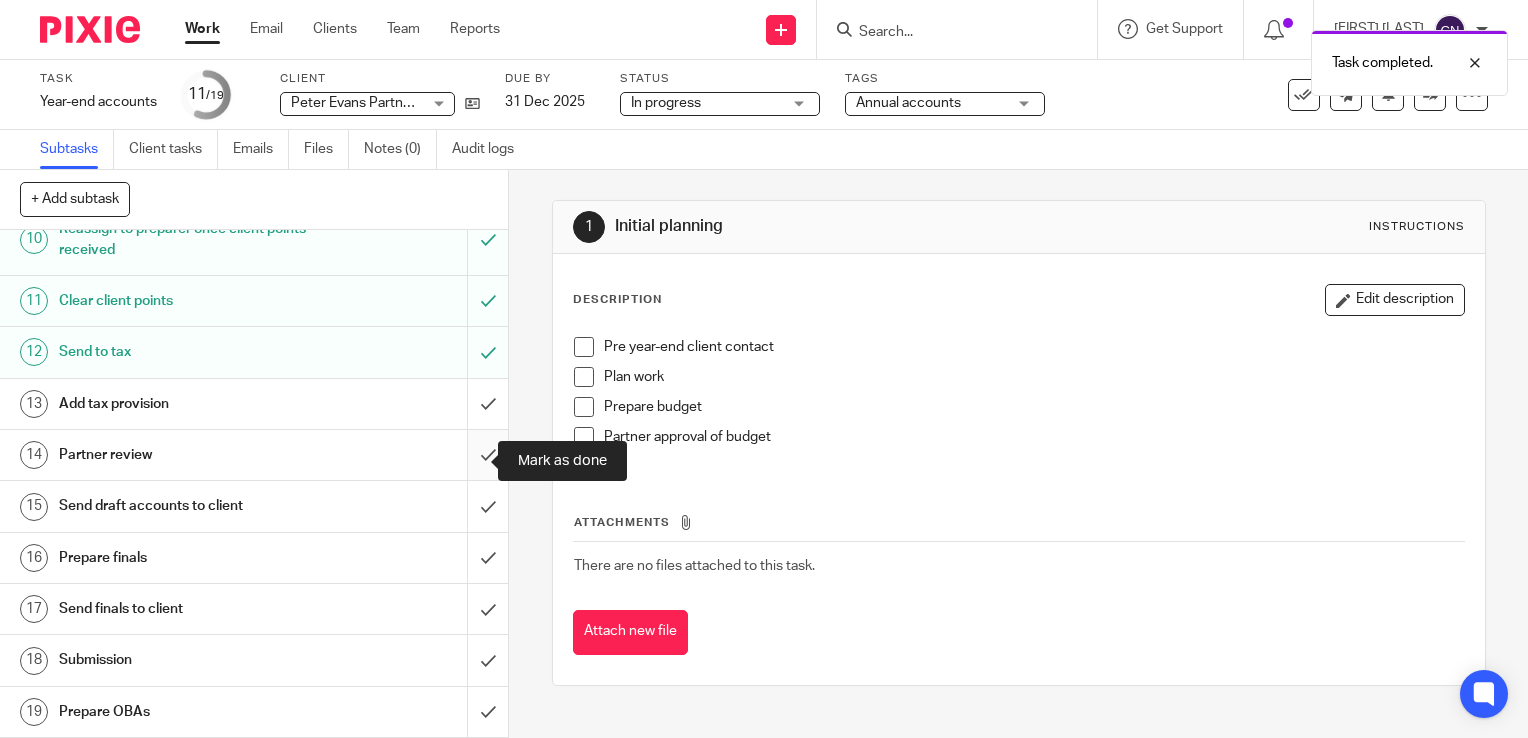 click at bounding box center (254, 455) 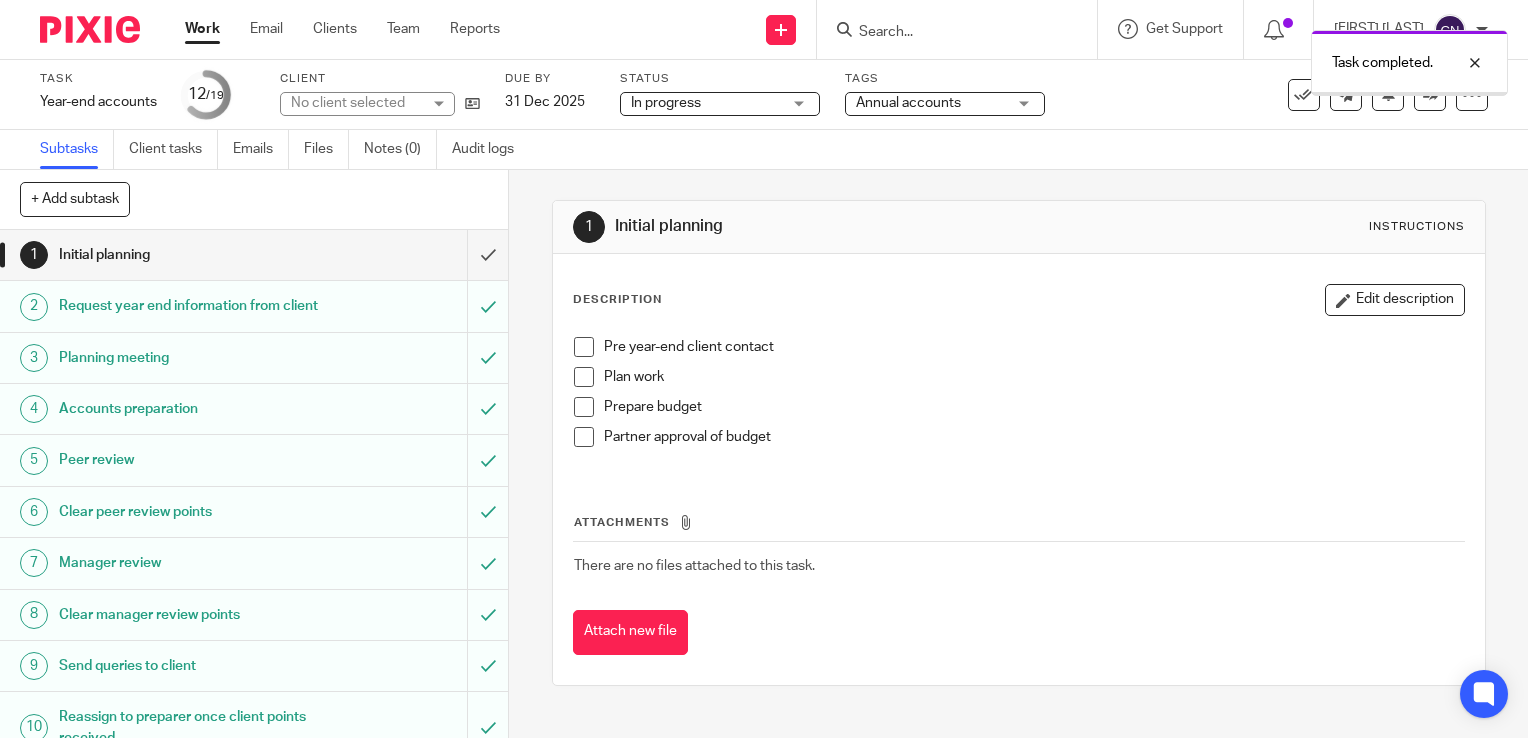 scroll, scrollTop: 0, scrollLeft: 0, axis: both 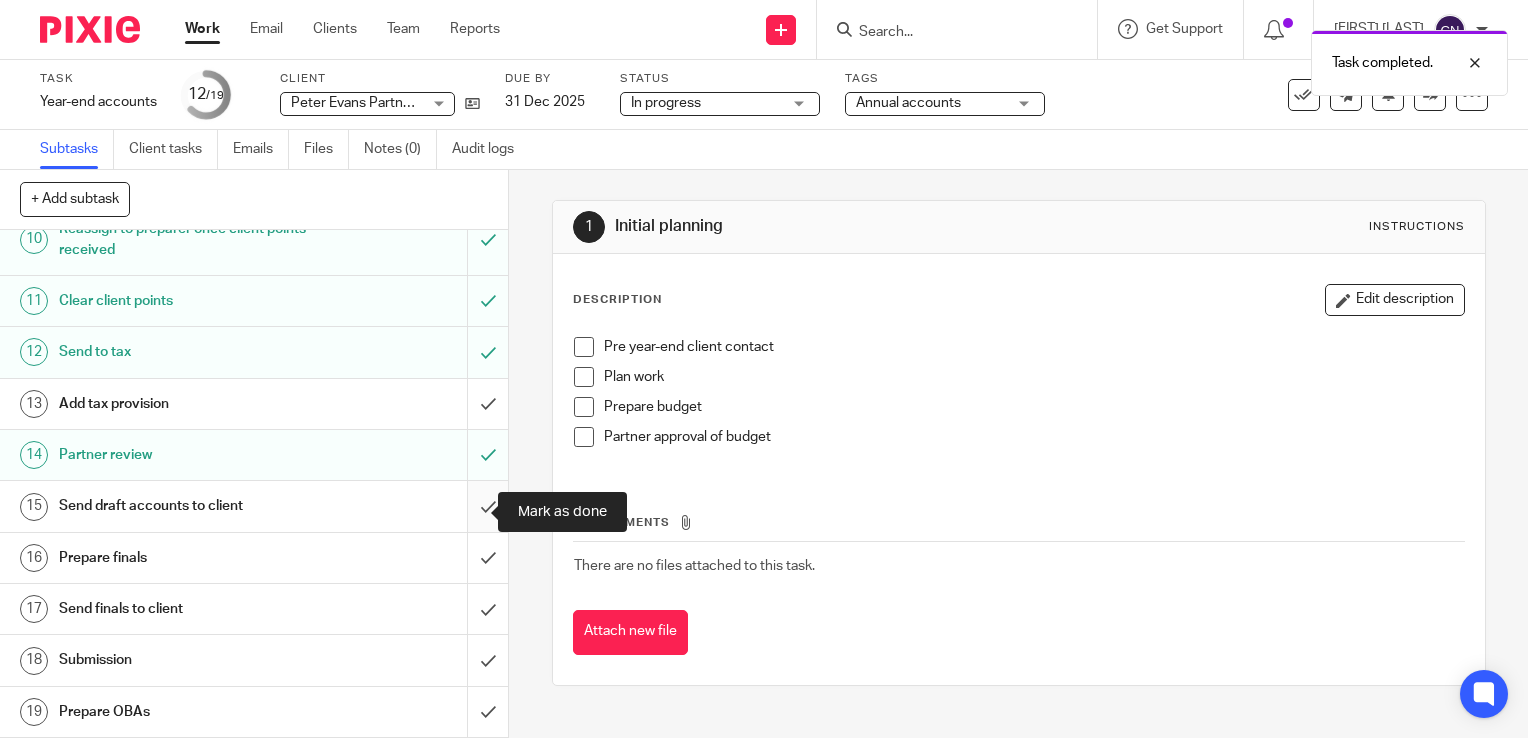 click at bounding box center (254, 506) 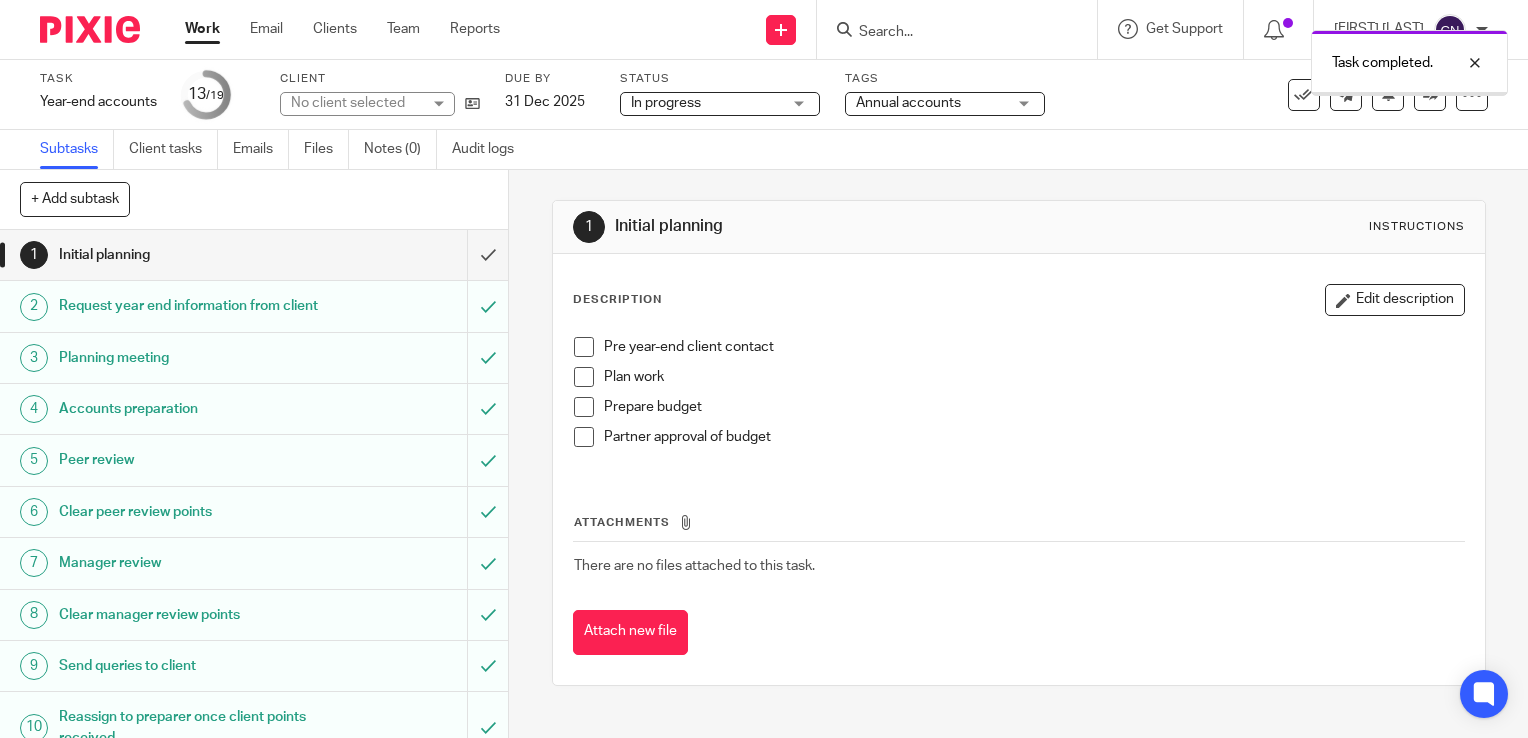 scroll, scrollTop: 0, scrollLeft: 0, axis: both 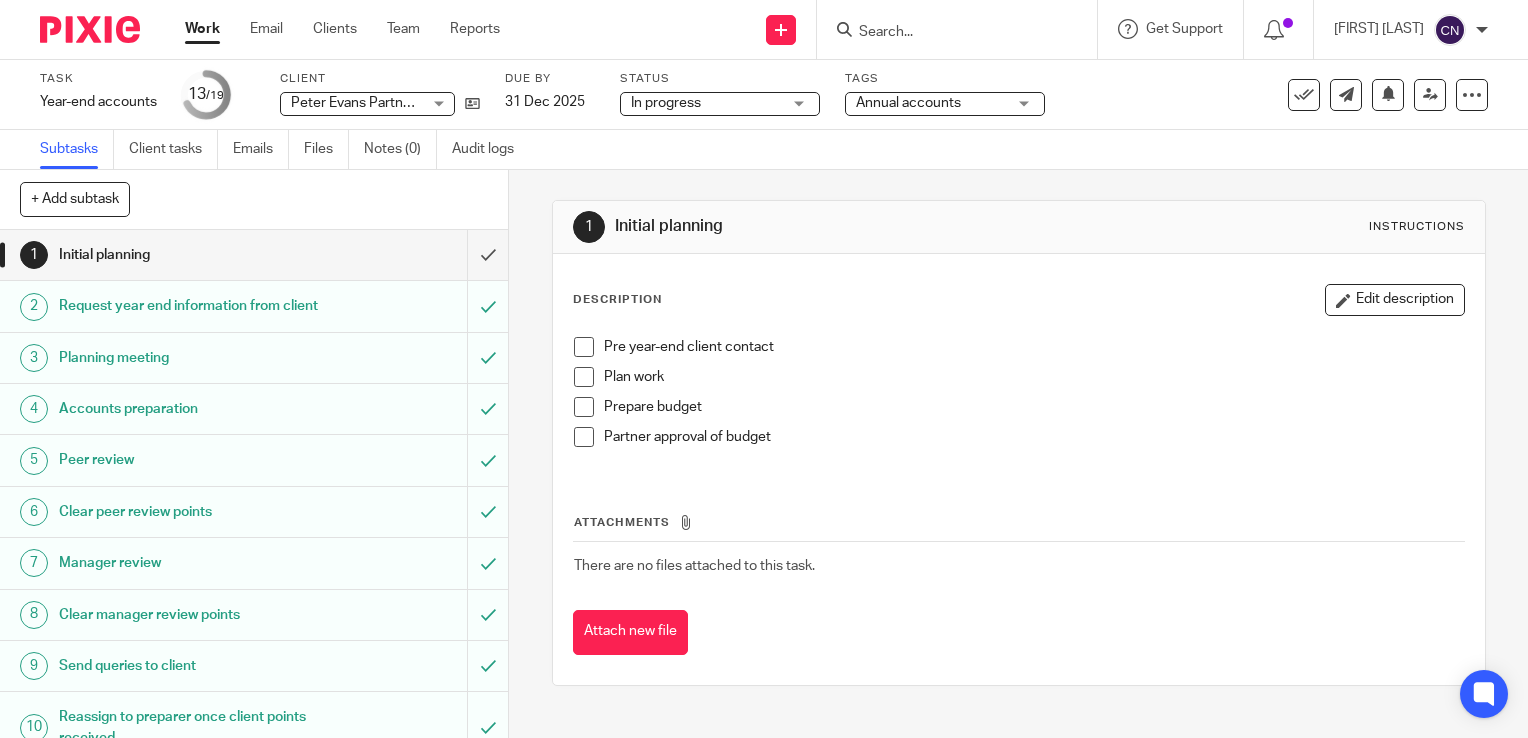 click at bounding box center [947, 33] 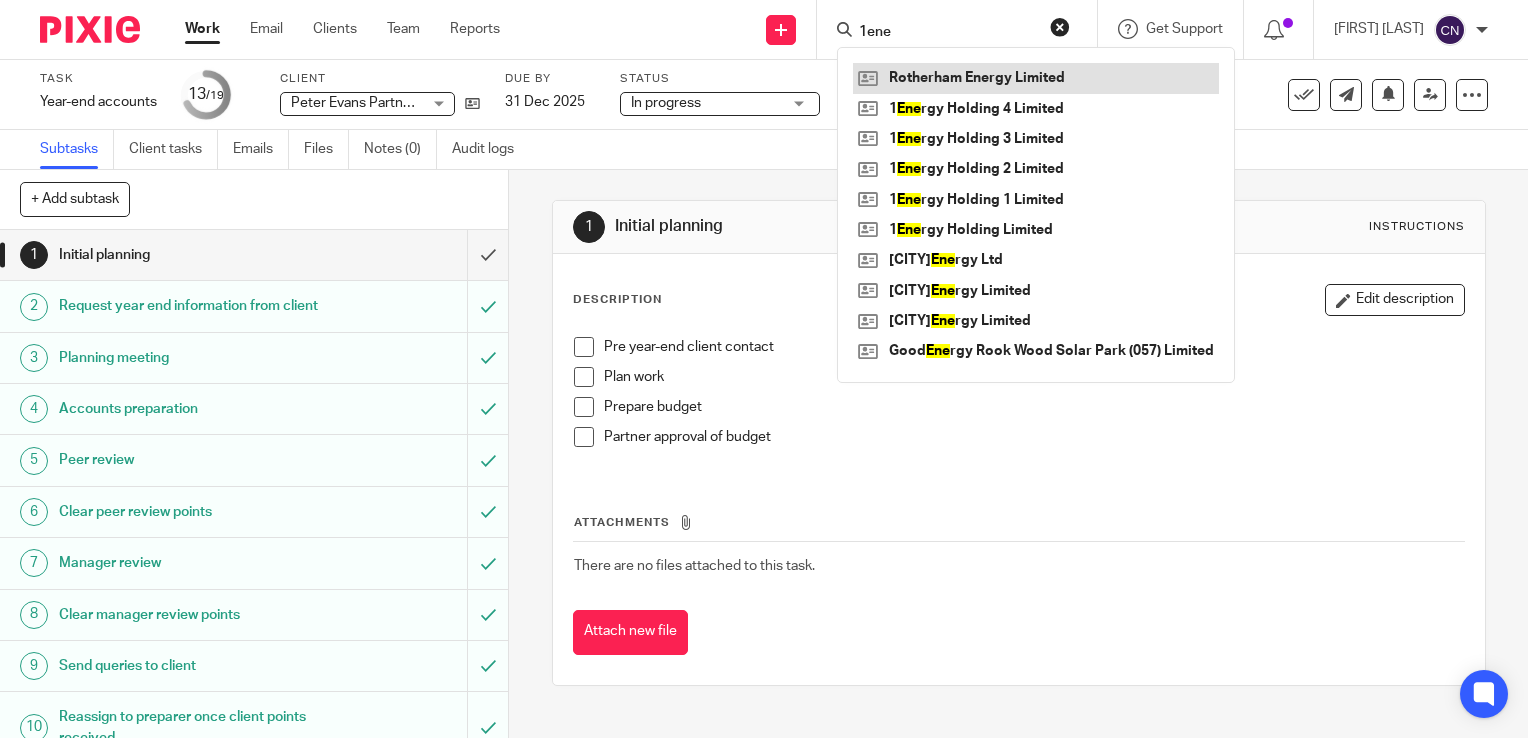 type on "1ene" 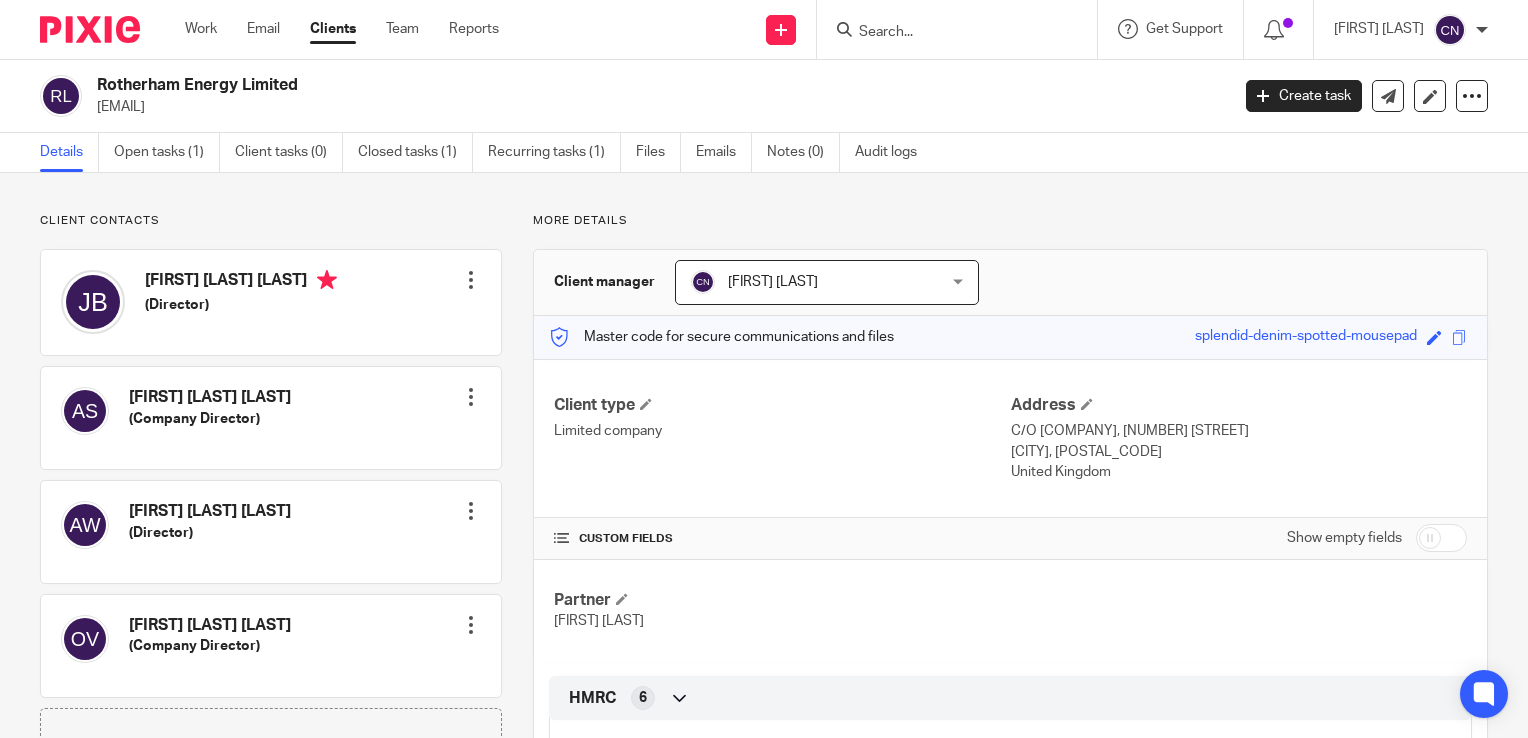 scroll, scrollTop: 0, scrollLeft: 0, axis: both 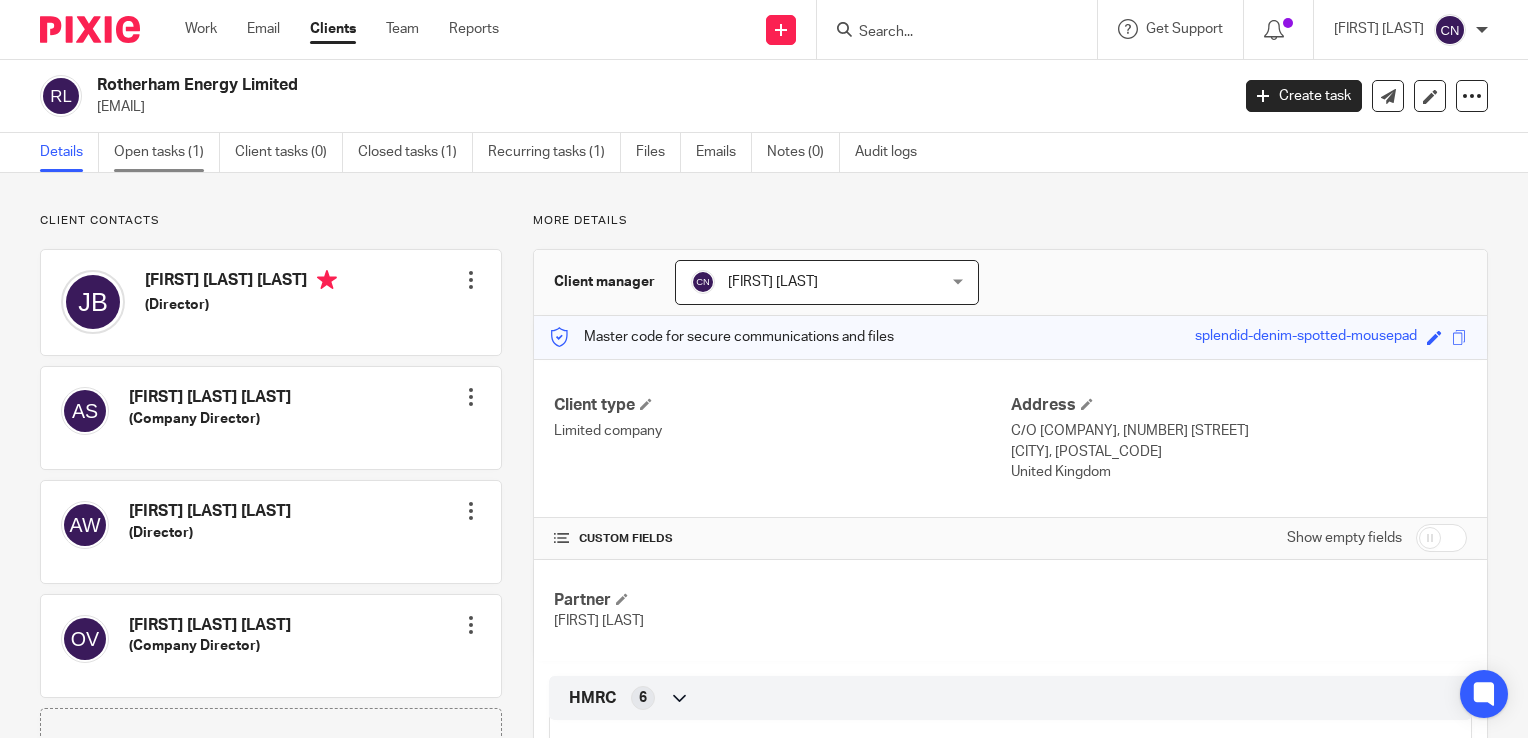 click on "Open tasks (1)" at bounding box center (167, 152) 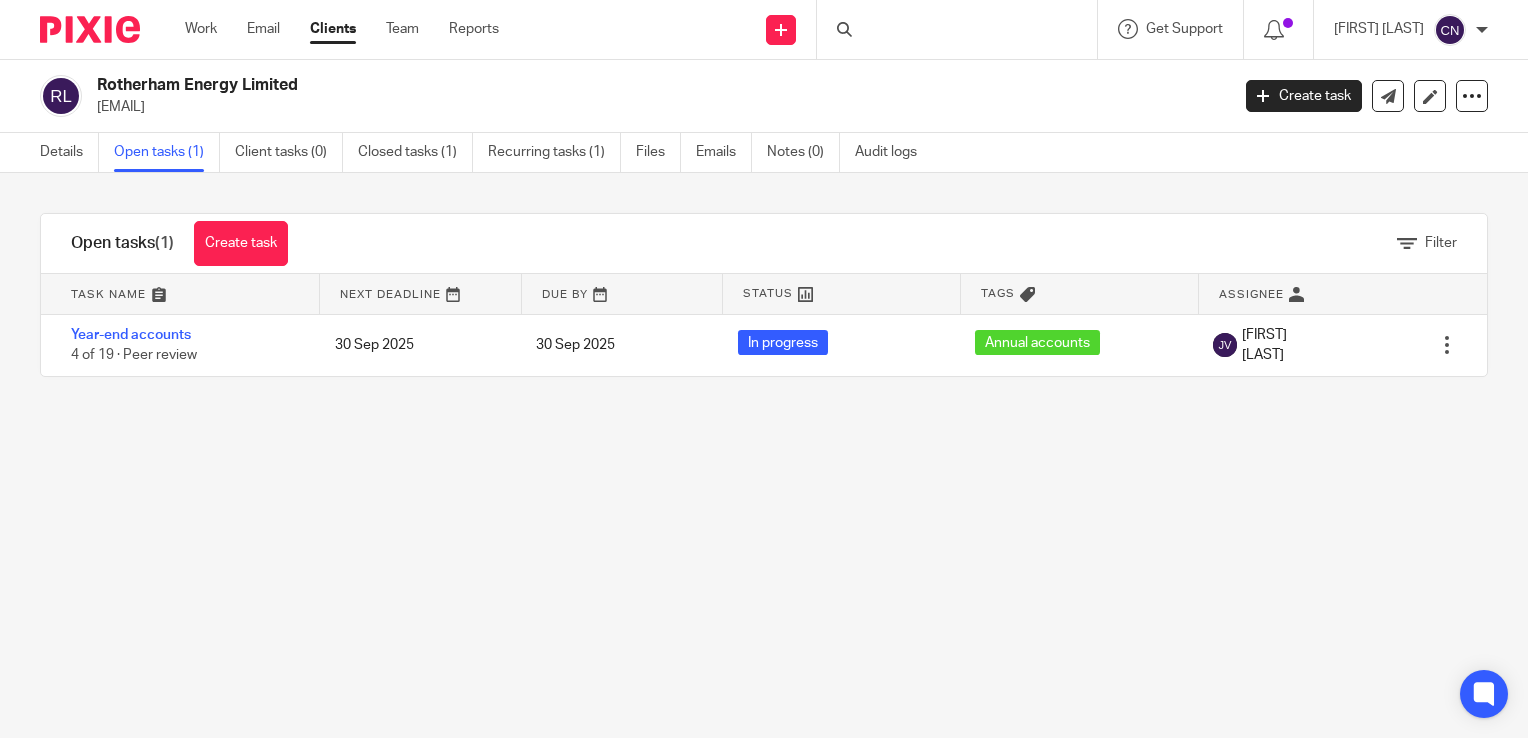 scroll, scrollTop: 0, scrollLeft: 0, axis: both 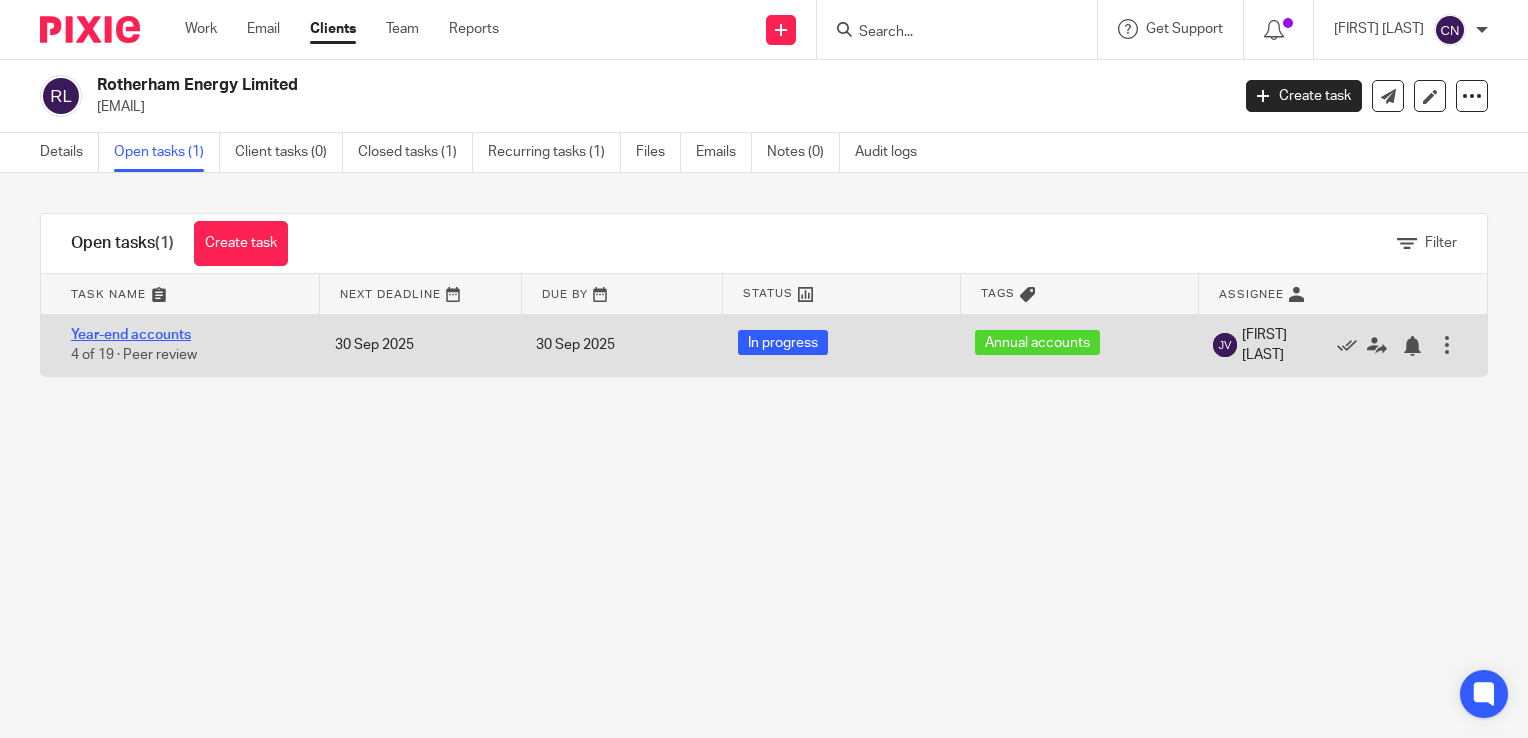 click on "Year-end accounts" at bounding box center (131, 335) 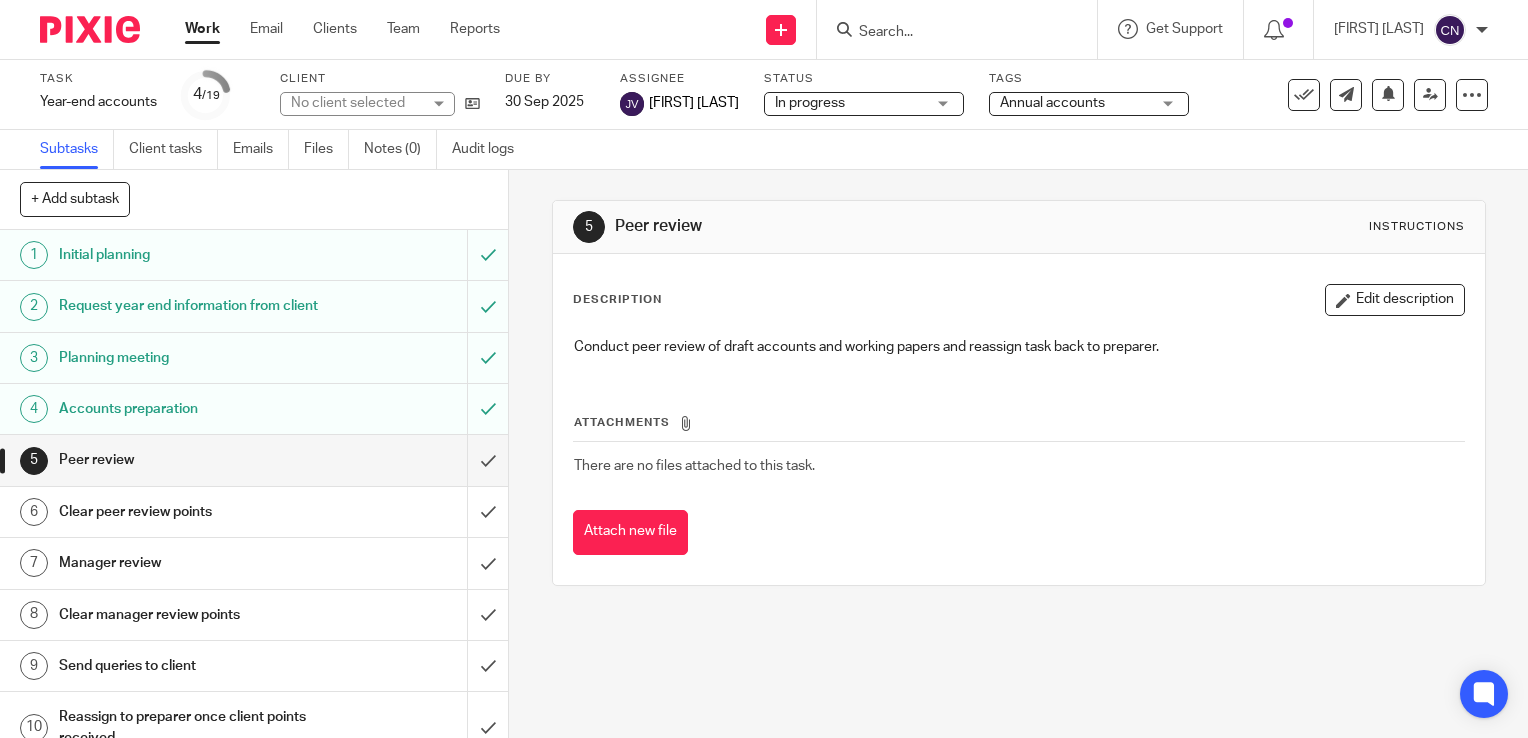 scroll, scrollTop: 0, scrollLeft: 0, axis: both 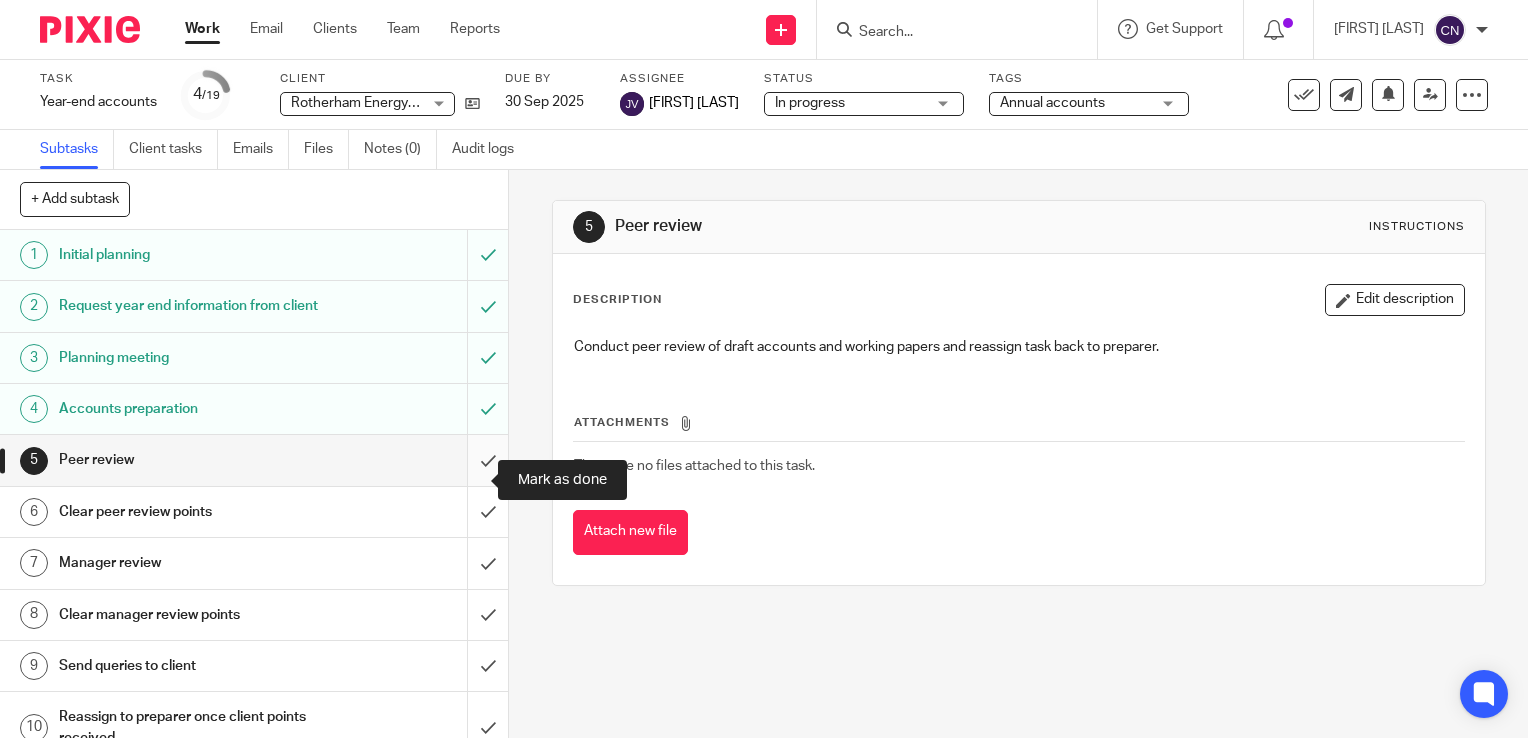 click at bounding box center [254, 460] 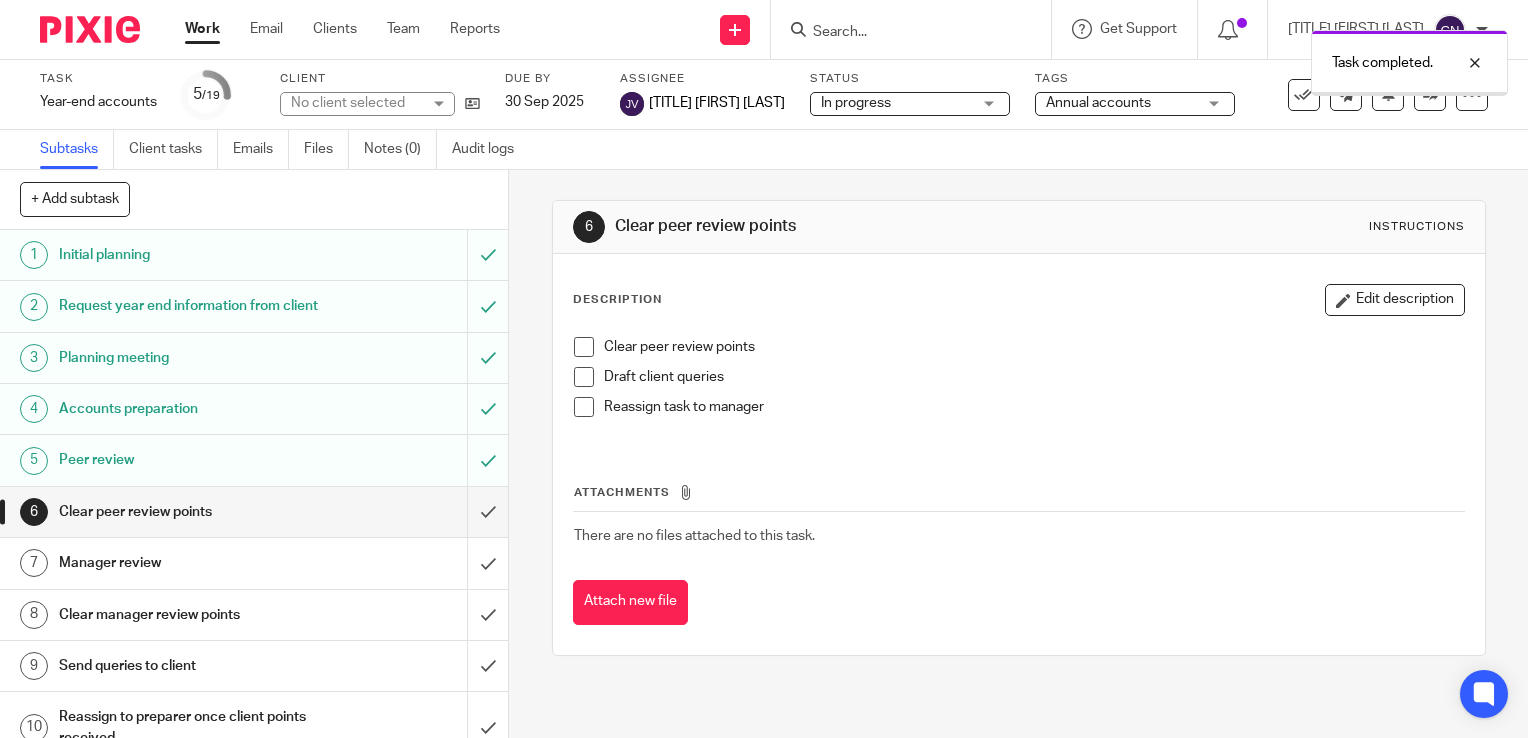 scroll, scrollTop: 0, scrollLeft: 0, axis: both 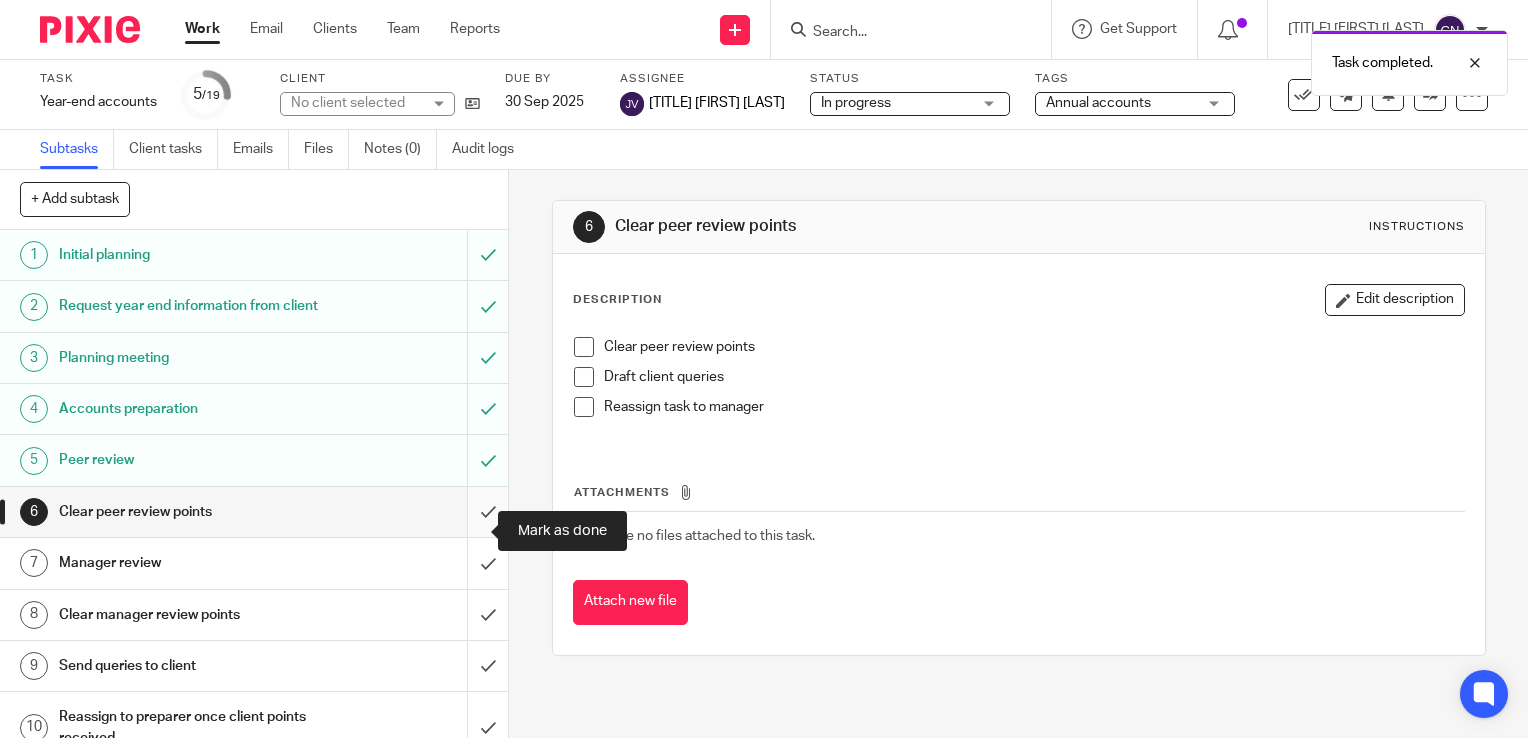 click at bounding box center [254, 512] 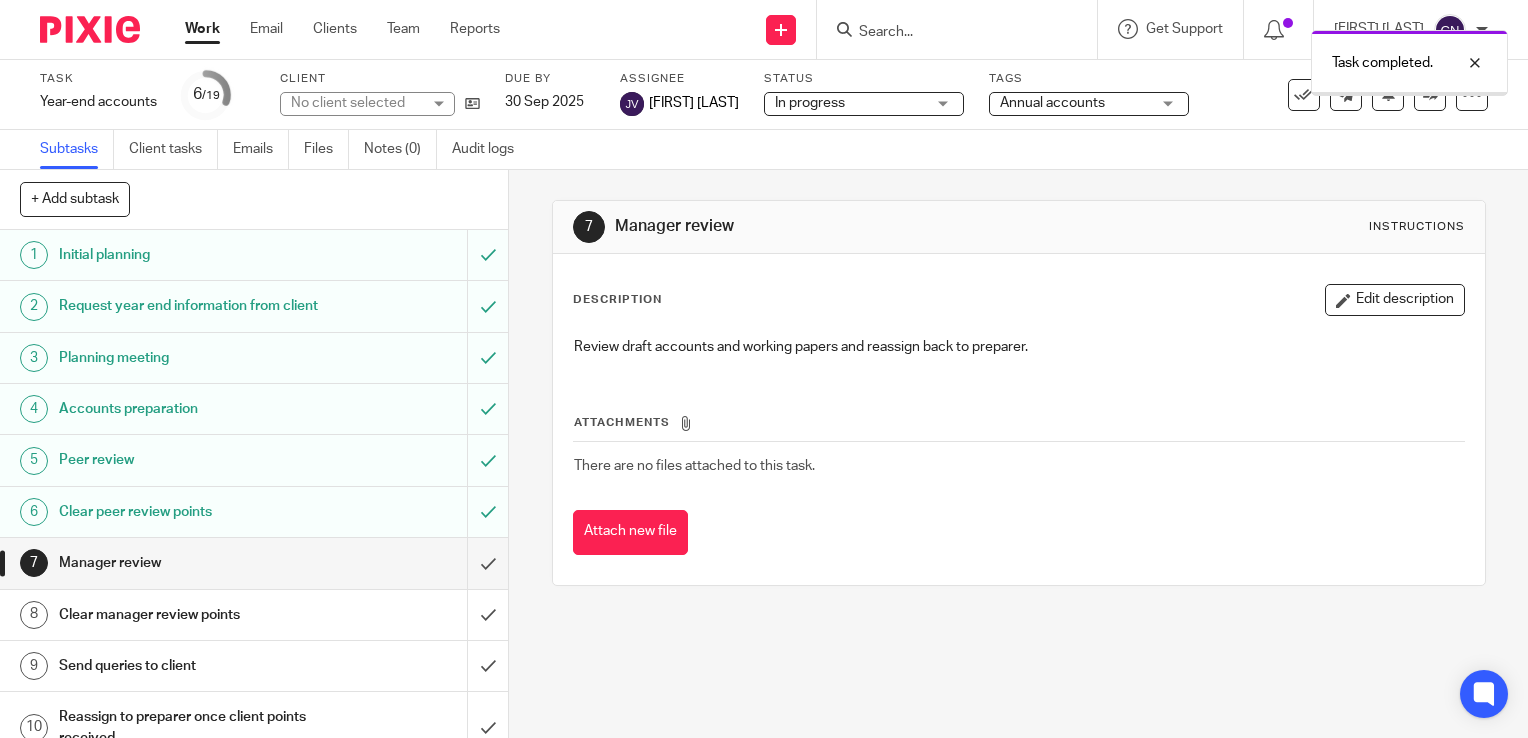 scroll, scrollTop: 0, scrollLeft: 0, axis: both 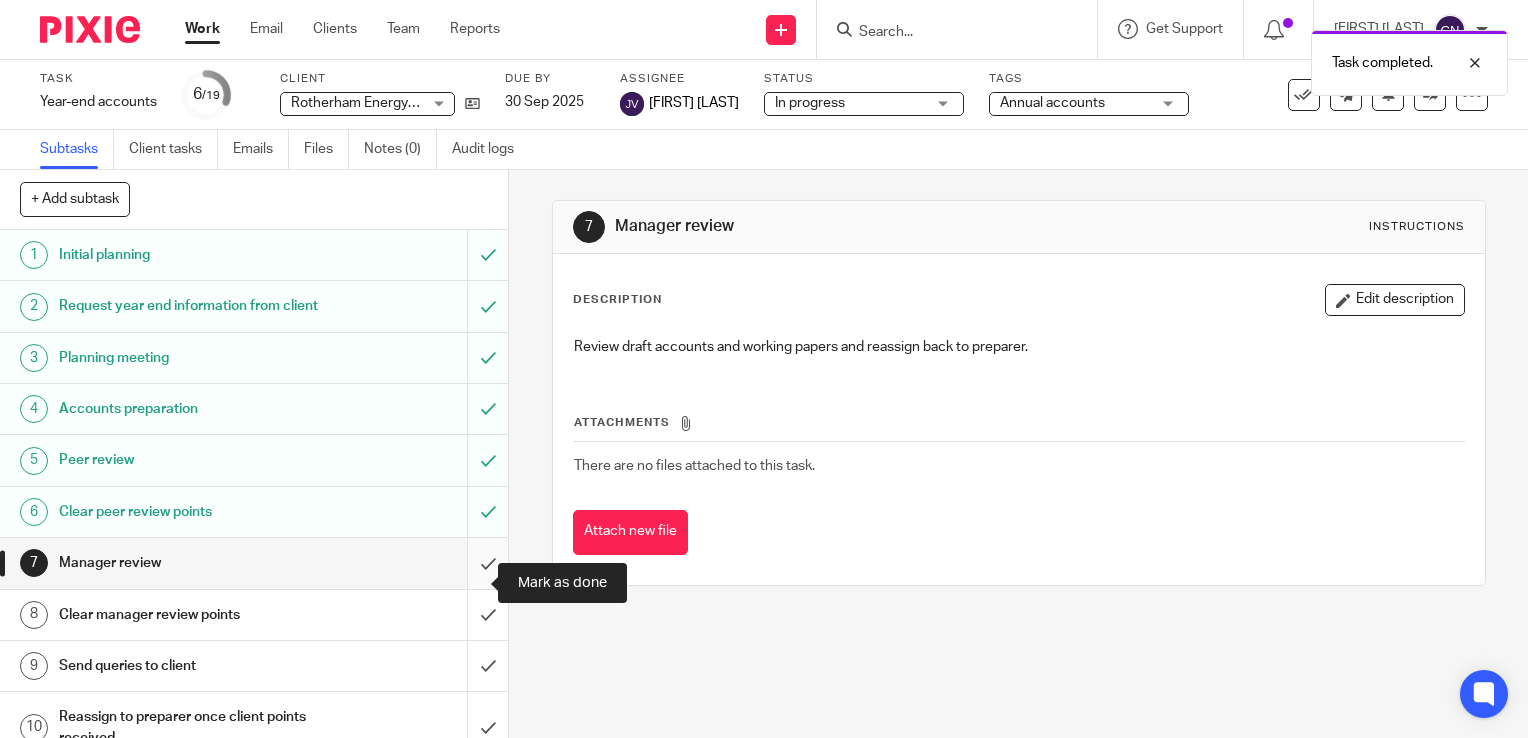 click at bounding box center (254, 563) 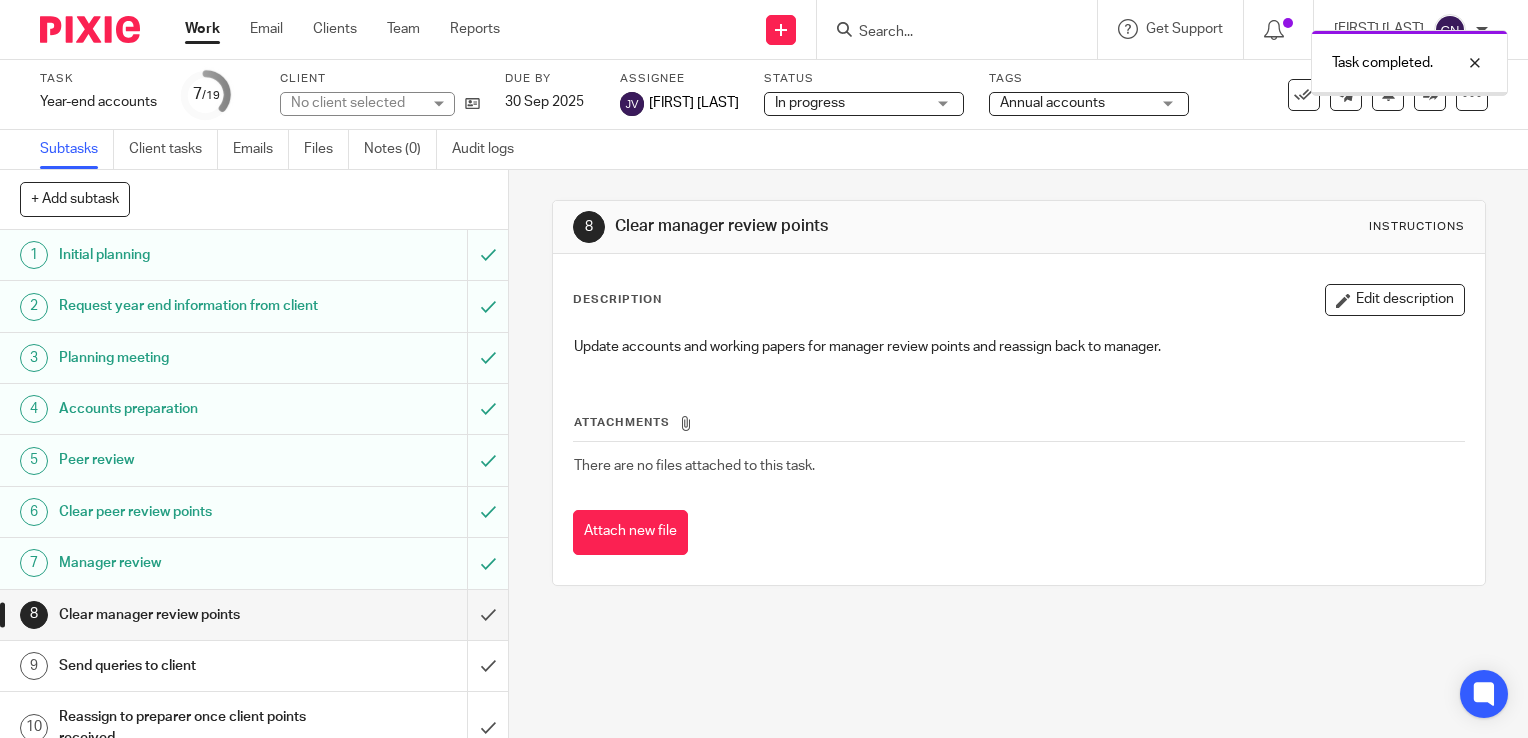 scroll, scrollTop: 0, scrollLeft: 0, axis: both 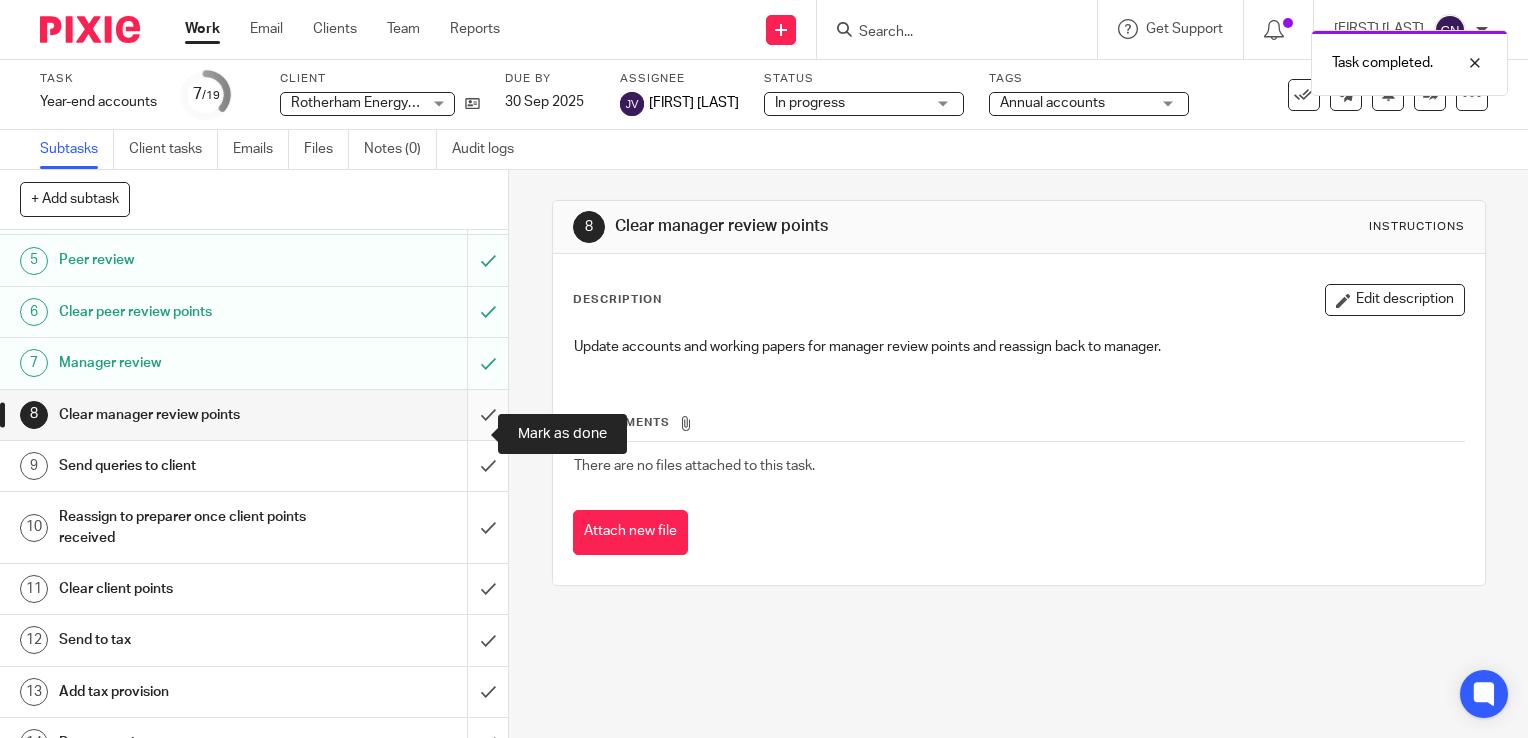 click at bounding box center [254, 415] 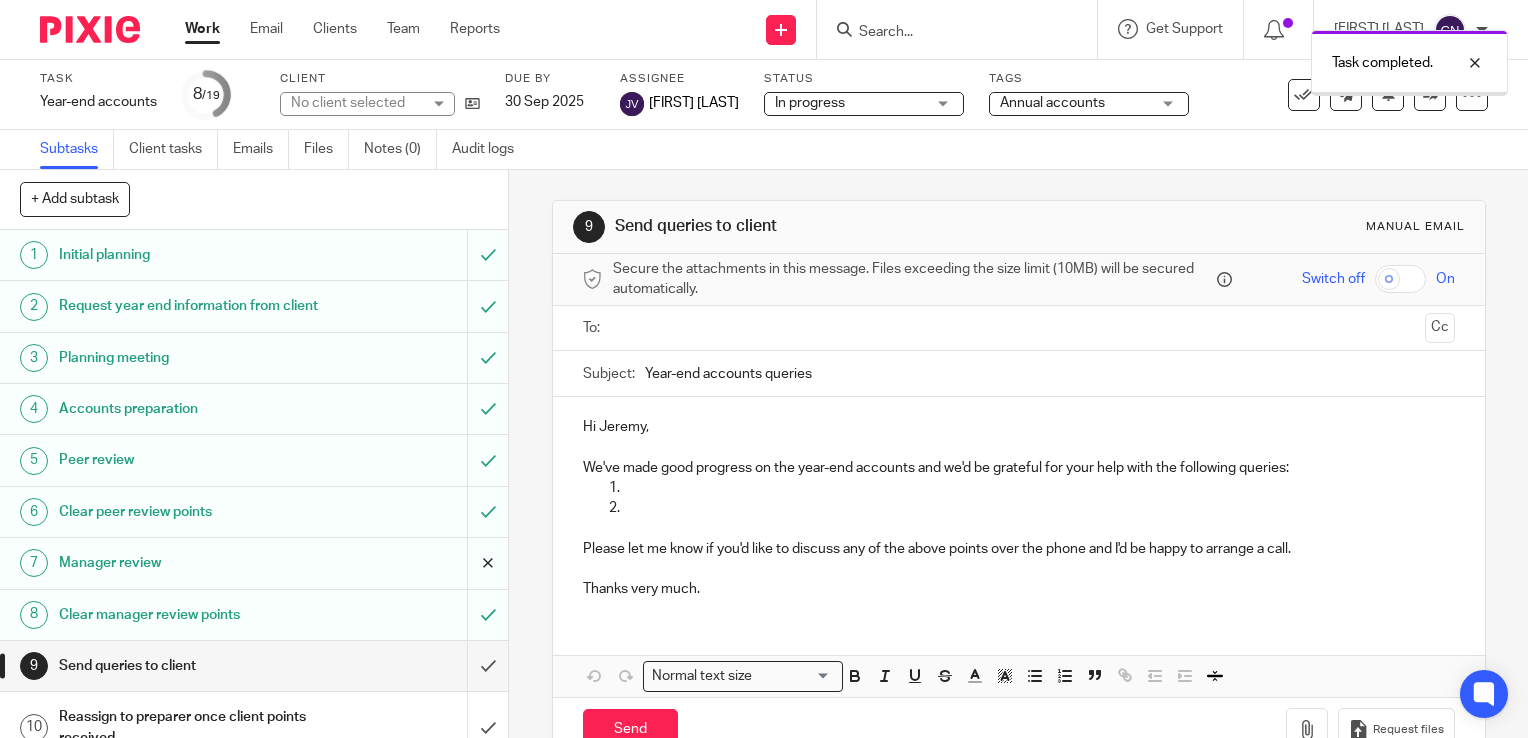 scroll, scrollTop: 0, scrollLeft: 0, axis: both 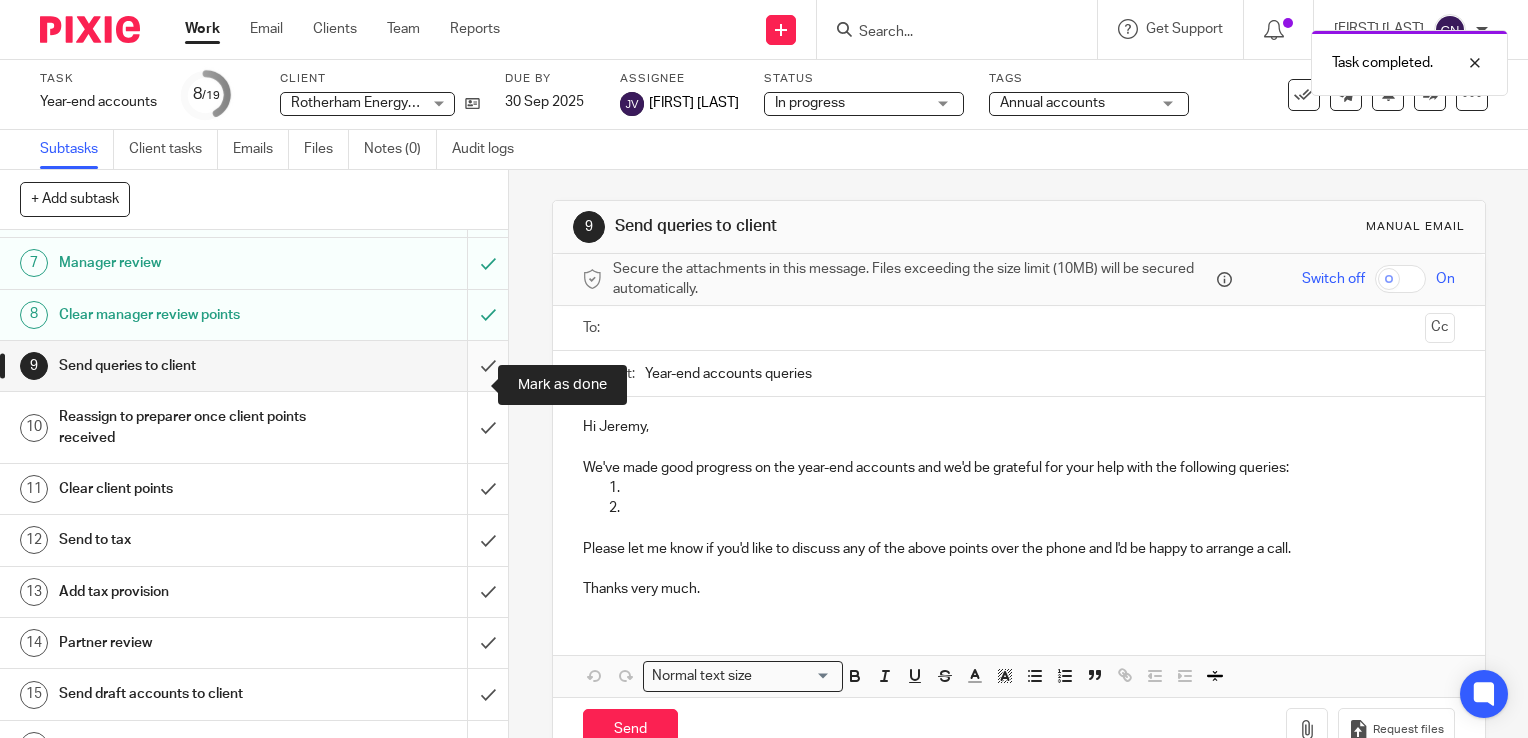 click at bounding box center [254, 366] 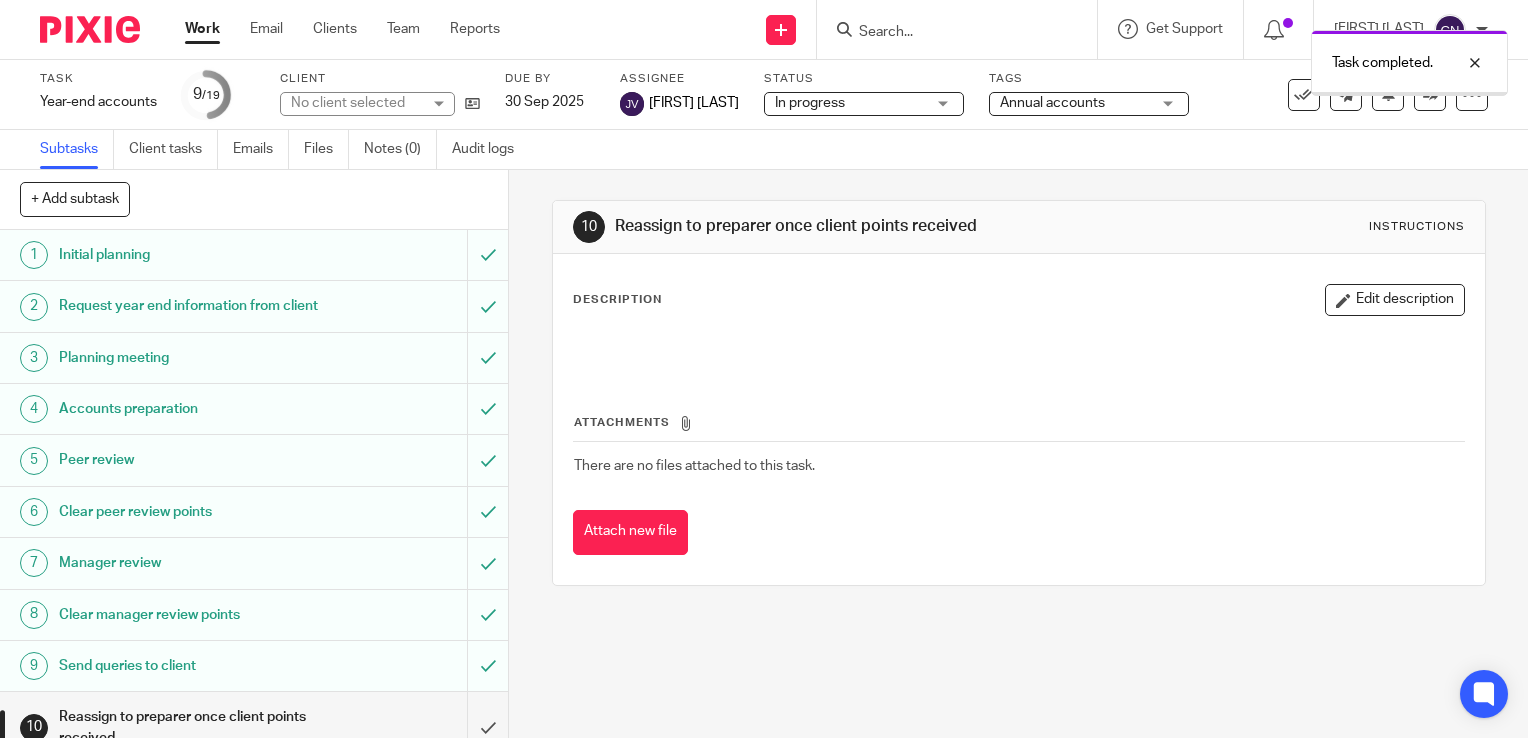 scroll, scrollTop: 0, scrollLeft: 0, axis: both 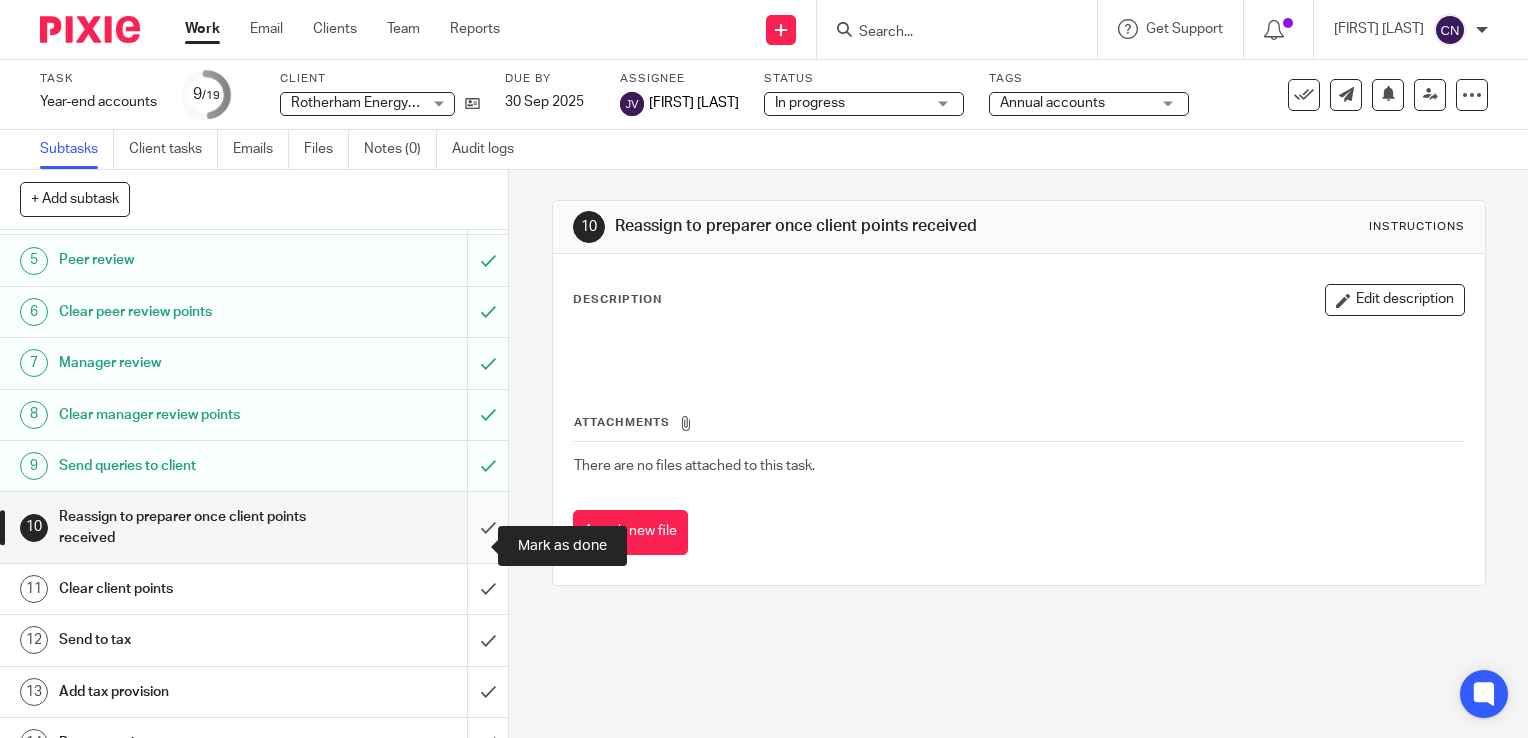 click at bounding box center (254, 527) 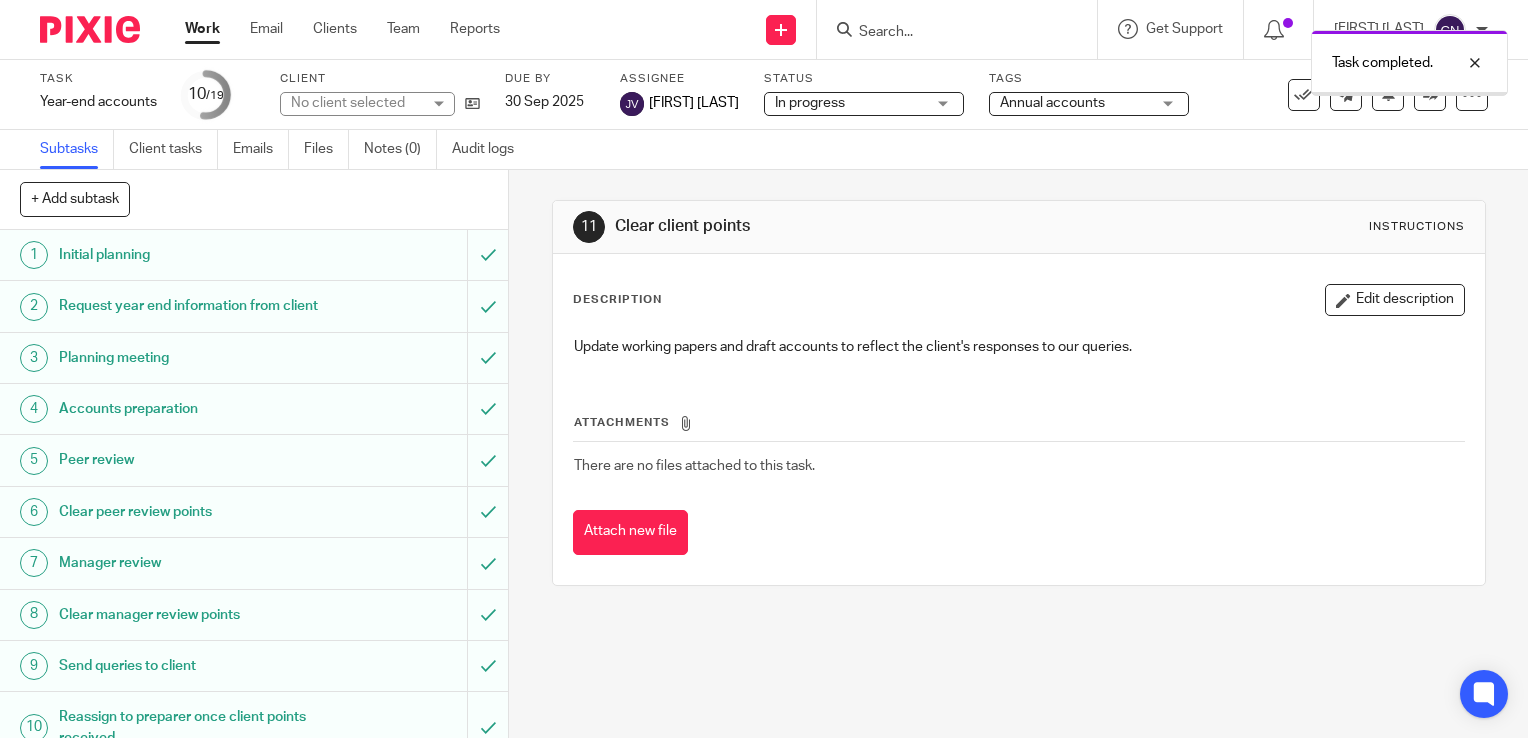 scroll, scrollTop: 0, scrollLeft: 0, axis: both 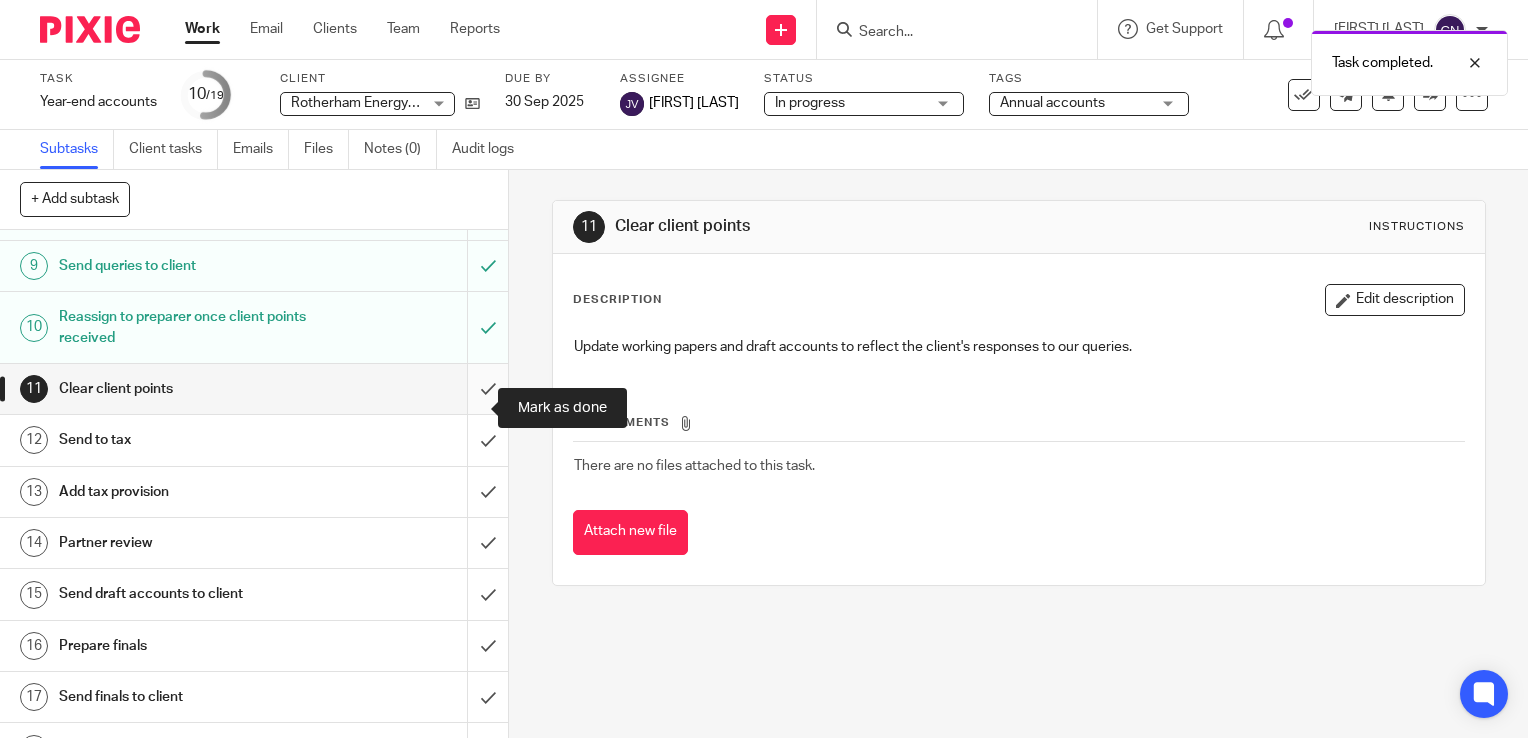 click at bounding box center [254, 389] 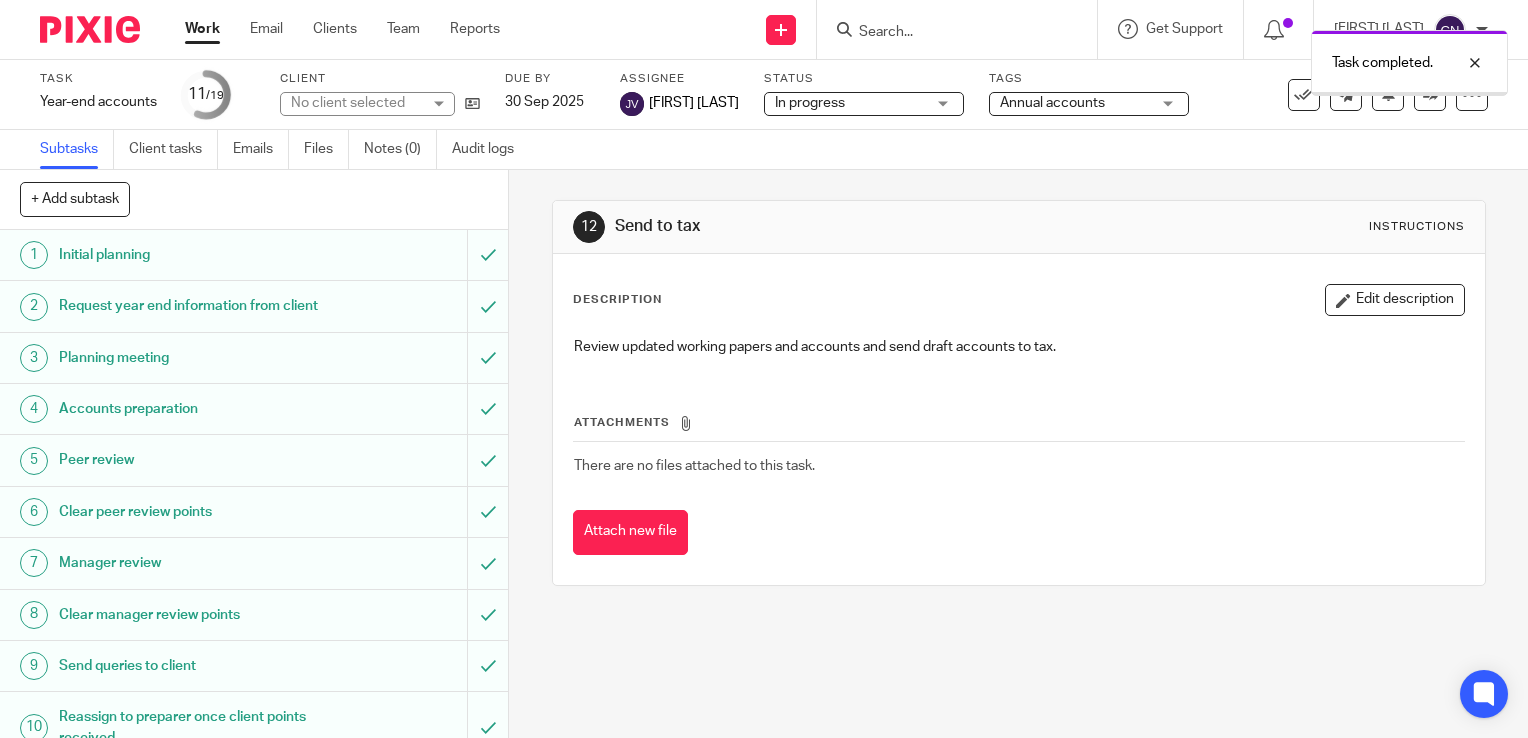 scroll, scrollTop: 0, scrollLeft: 0, axis: both 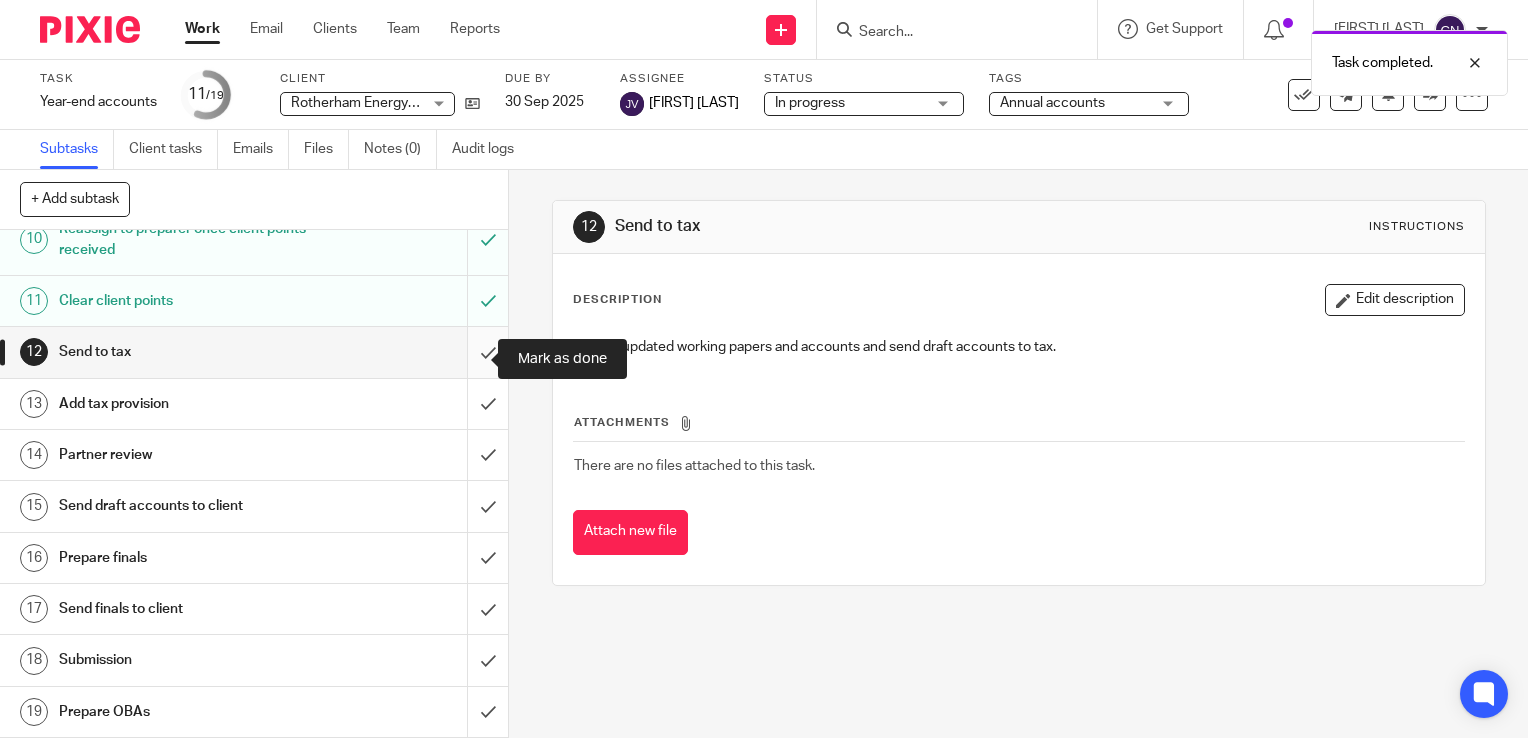 click at bounding box center (254, 352) 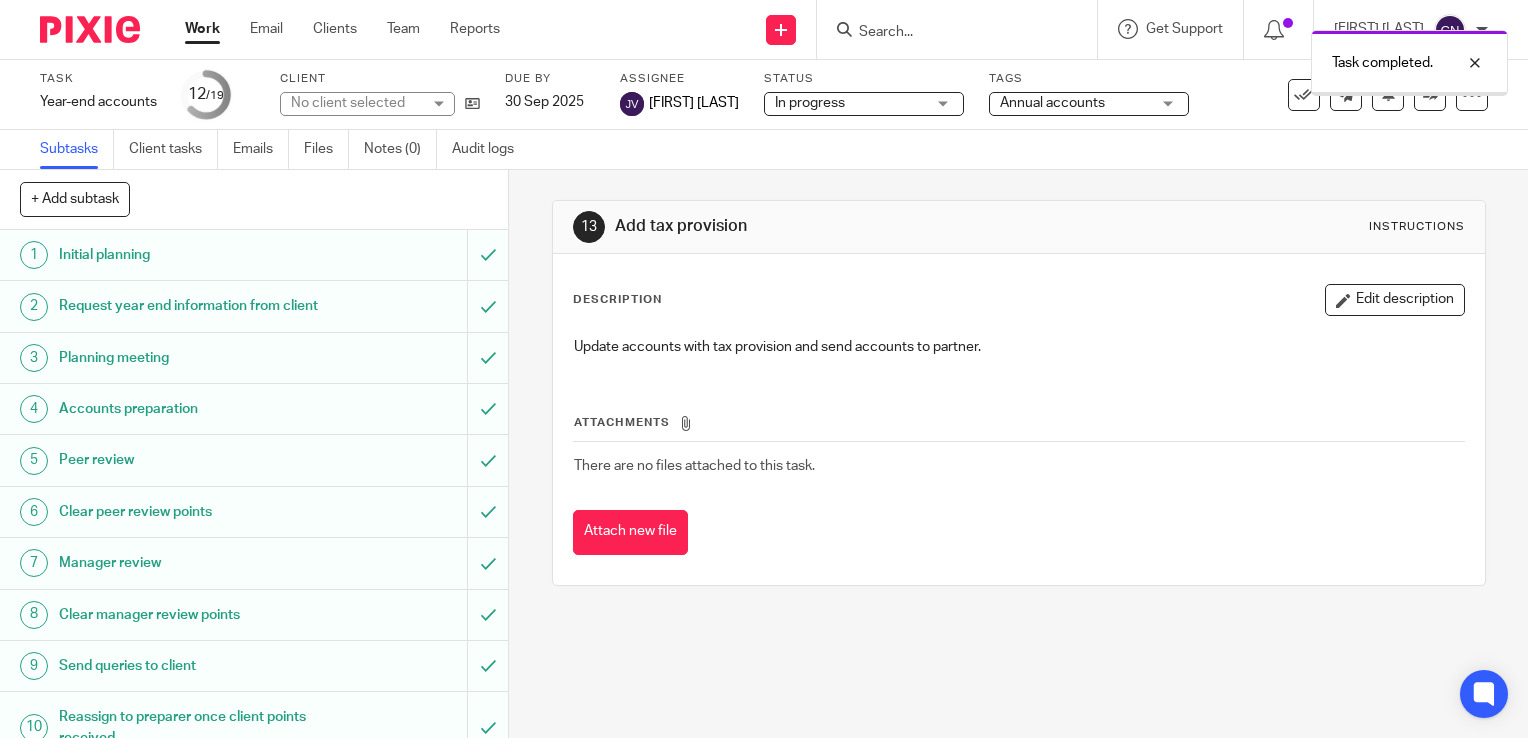 scroll, scrollTop: 0, scrollLeft: 0, axis: both 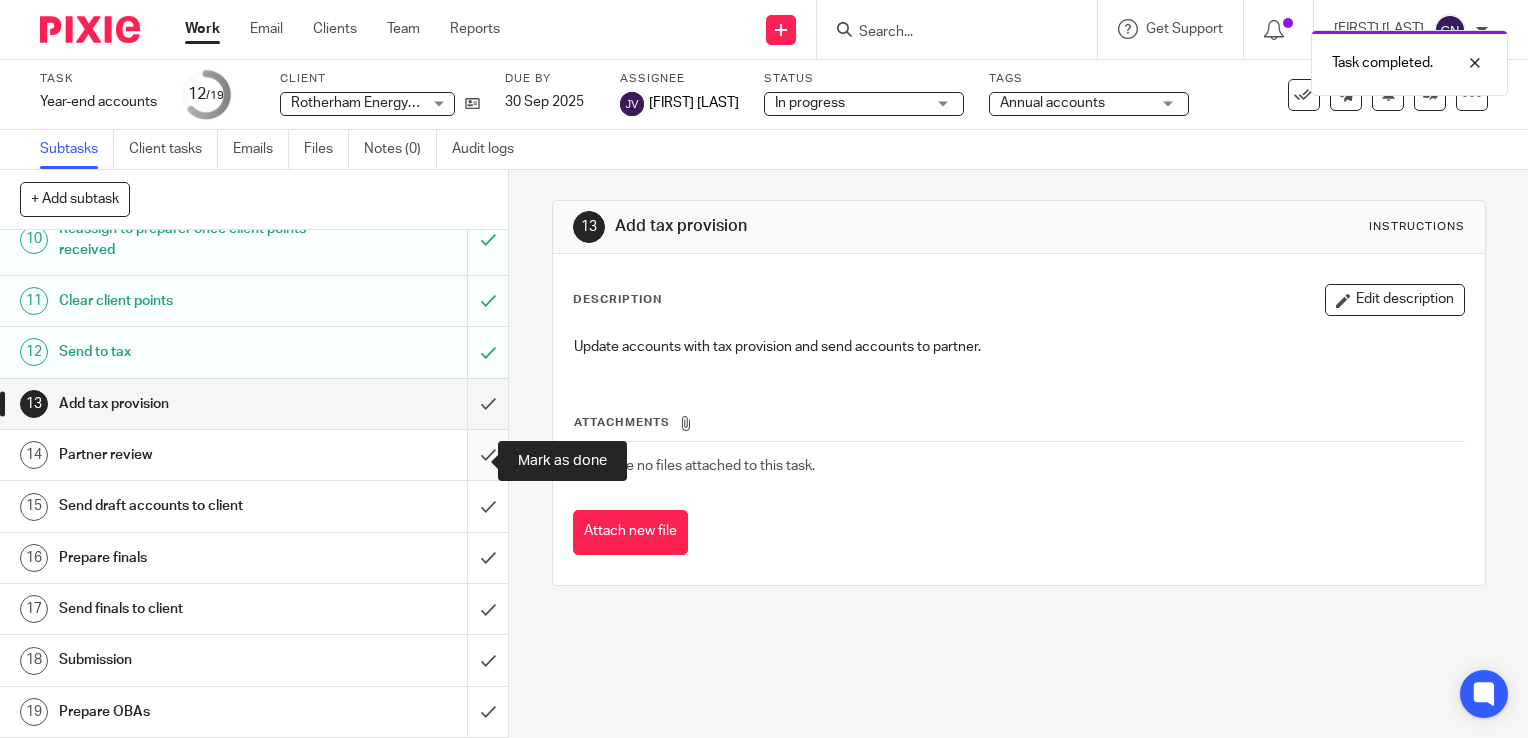 click at bounding box center [254, 455] 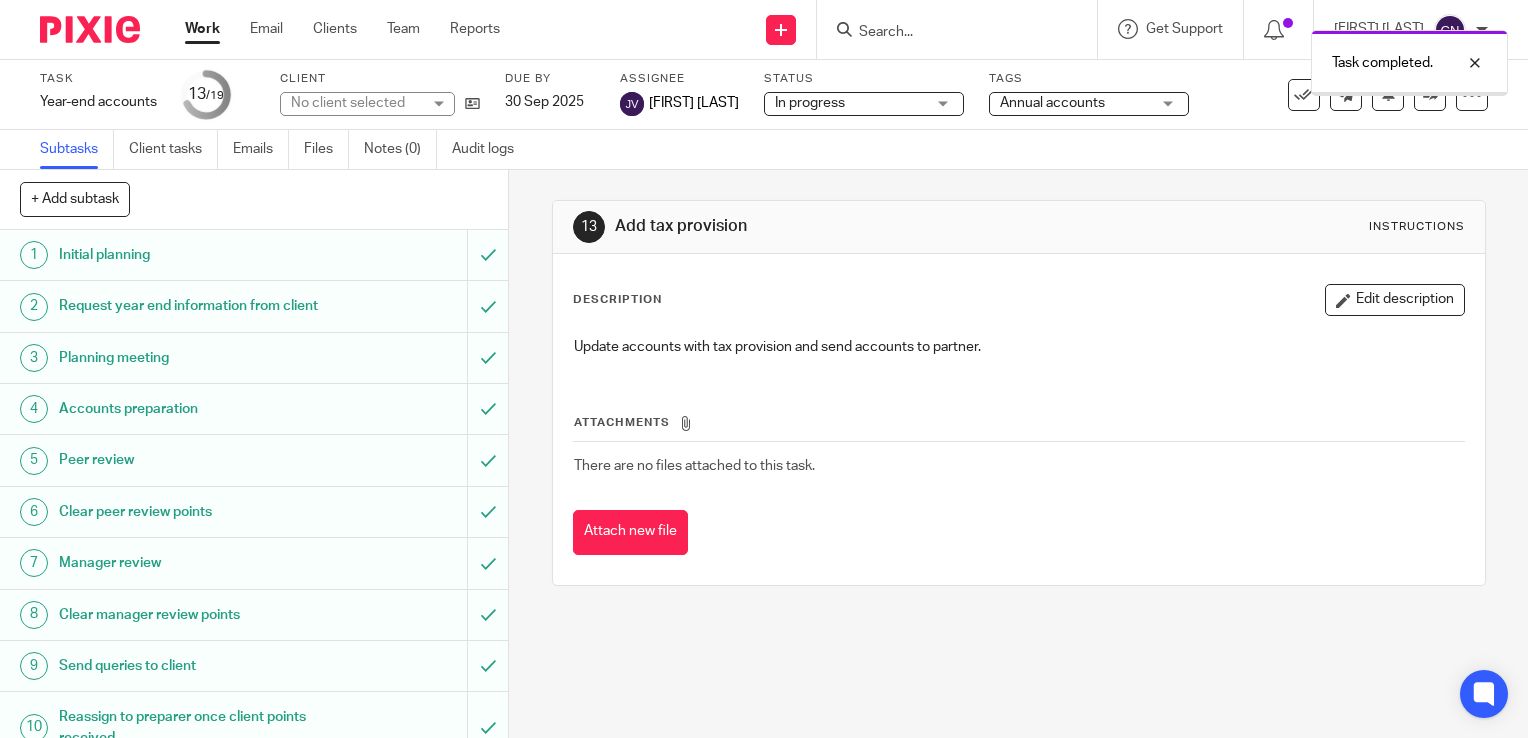scroll, scrollTop: 0, scrollLeft: 0, axis: both 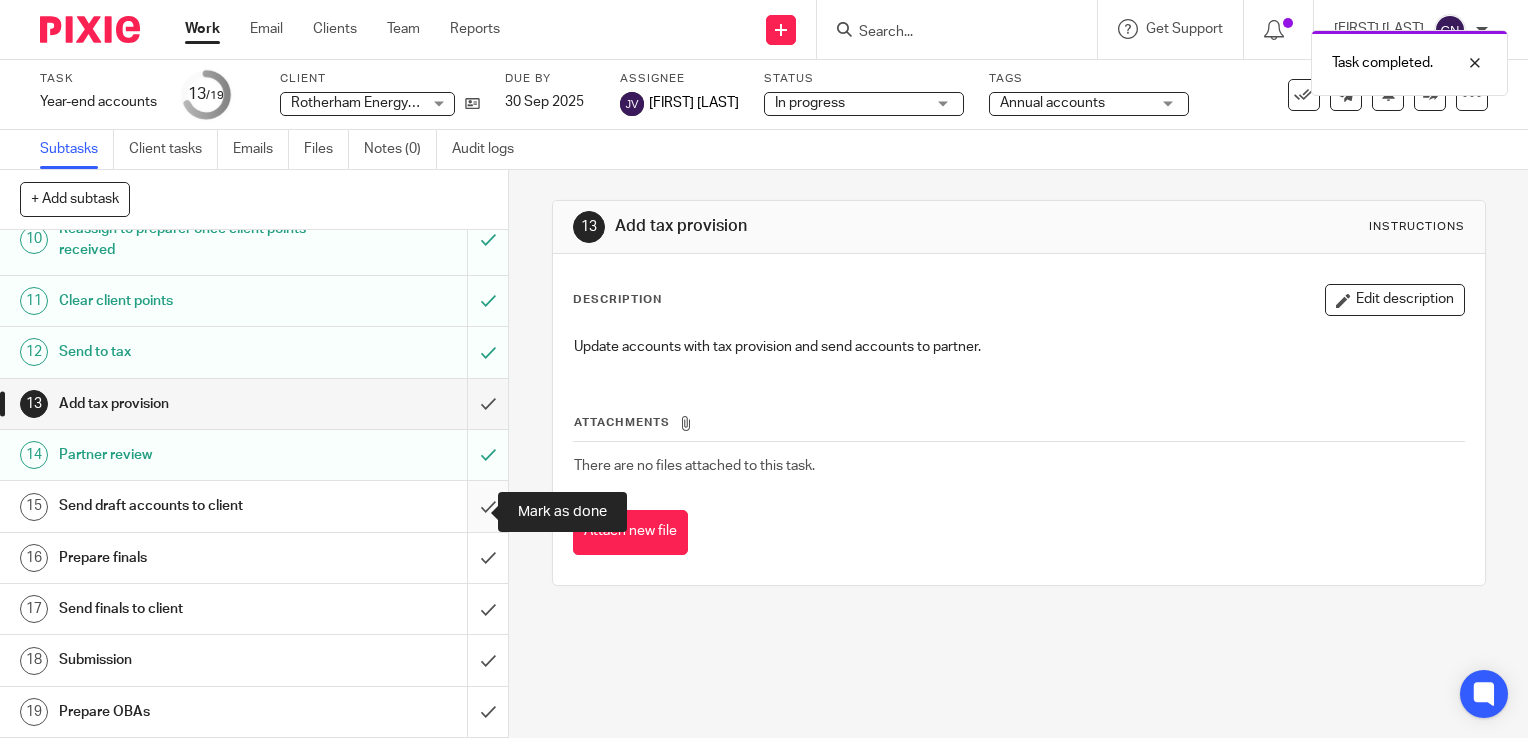 click at bounding box center [254, 506] 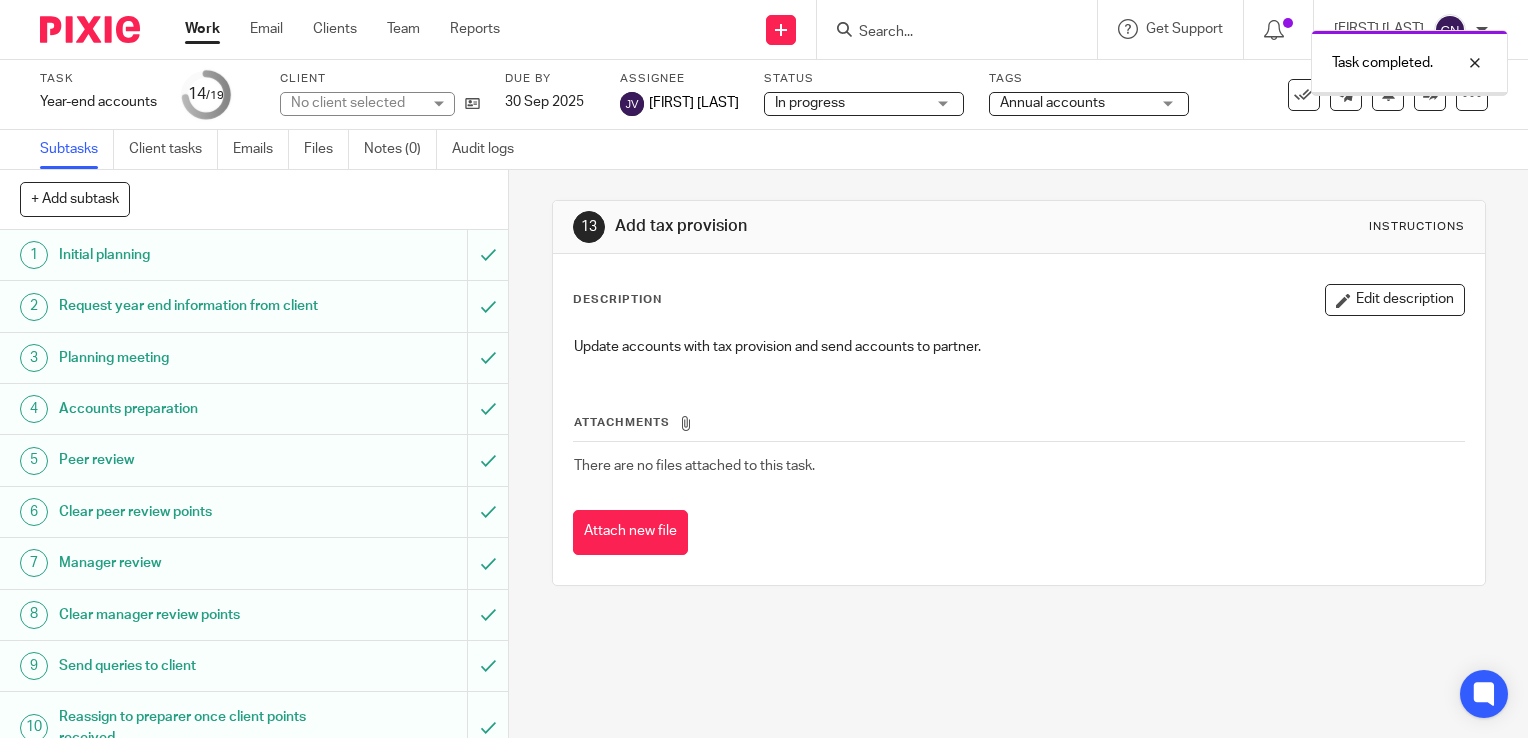 scroll, scrollTop: 0, scrollLeft: 0, axis: both 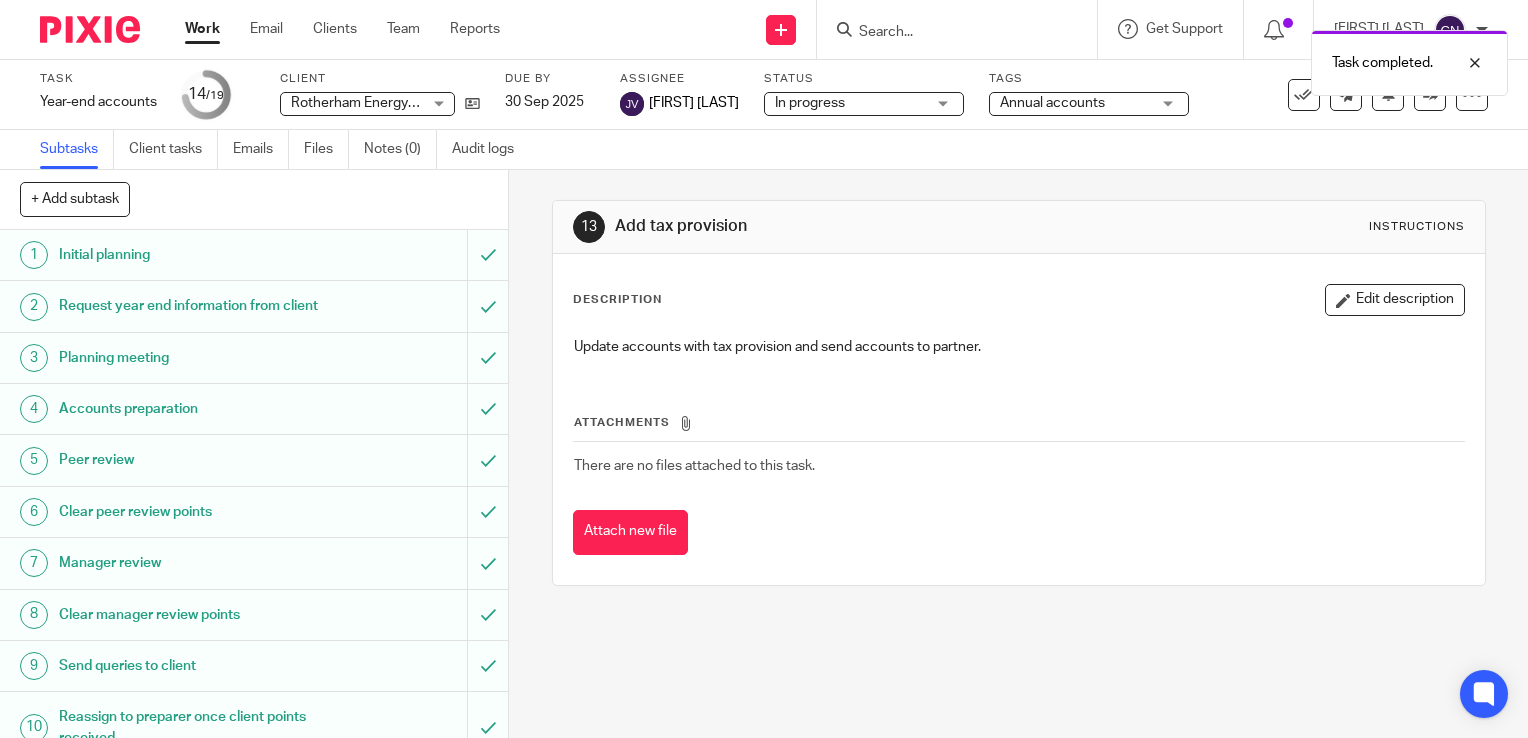click on "Task completed." at bounding box center (1136, 58) 